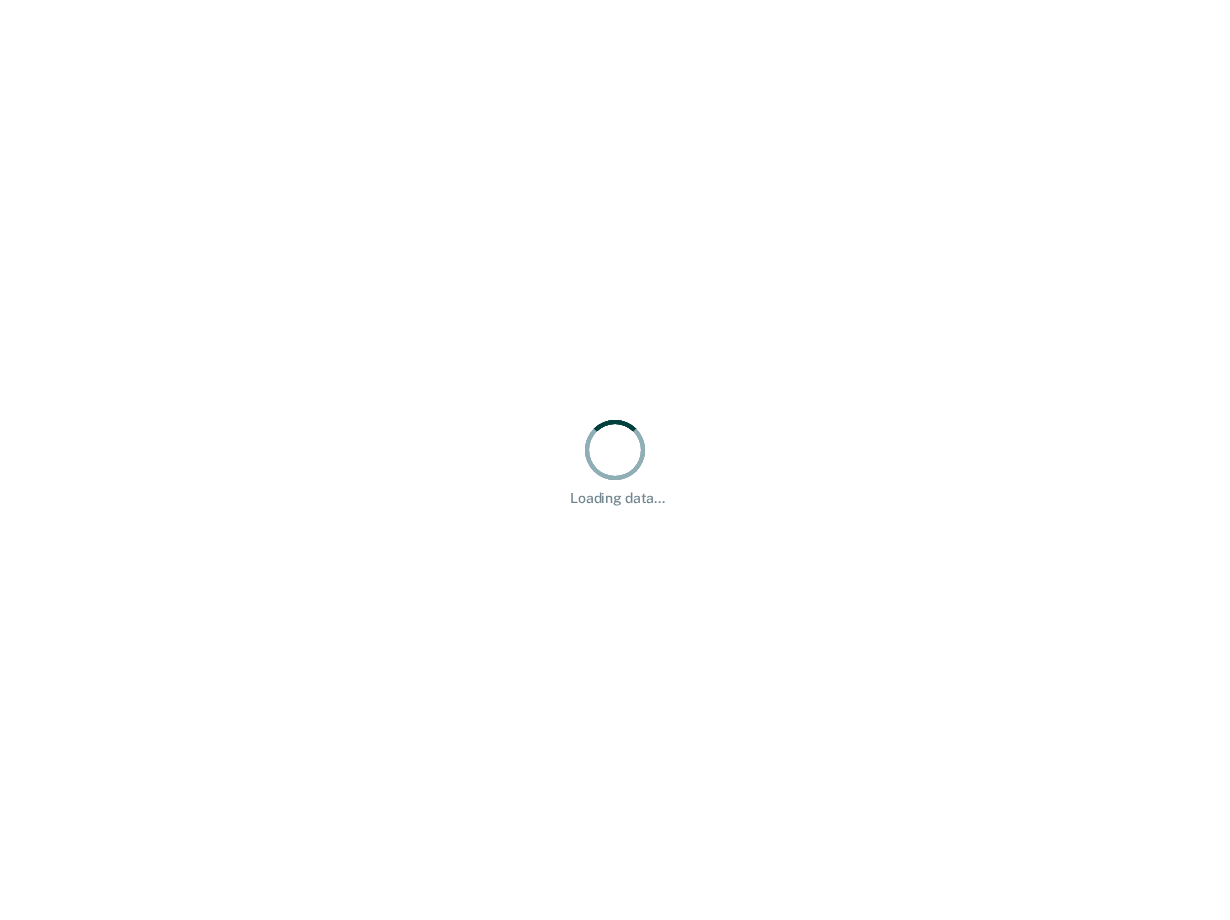 scroll, scrollTop: 0, scrollLeft: 0, axis: both 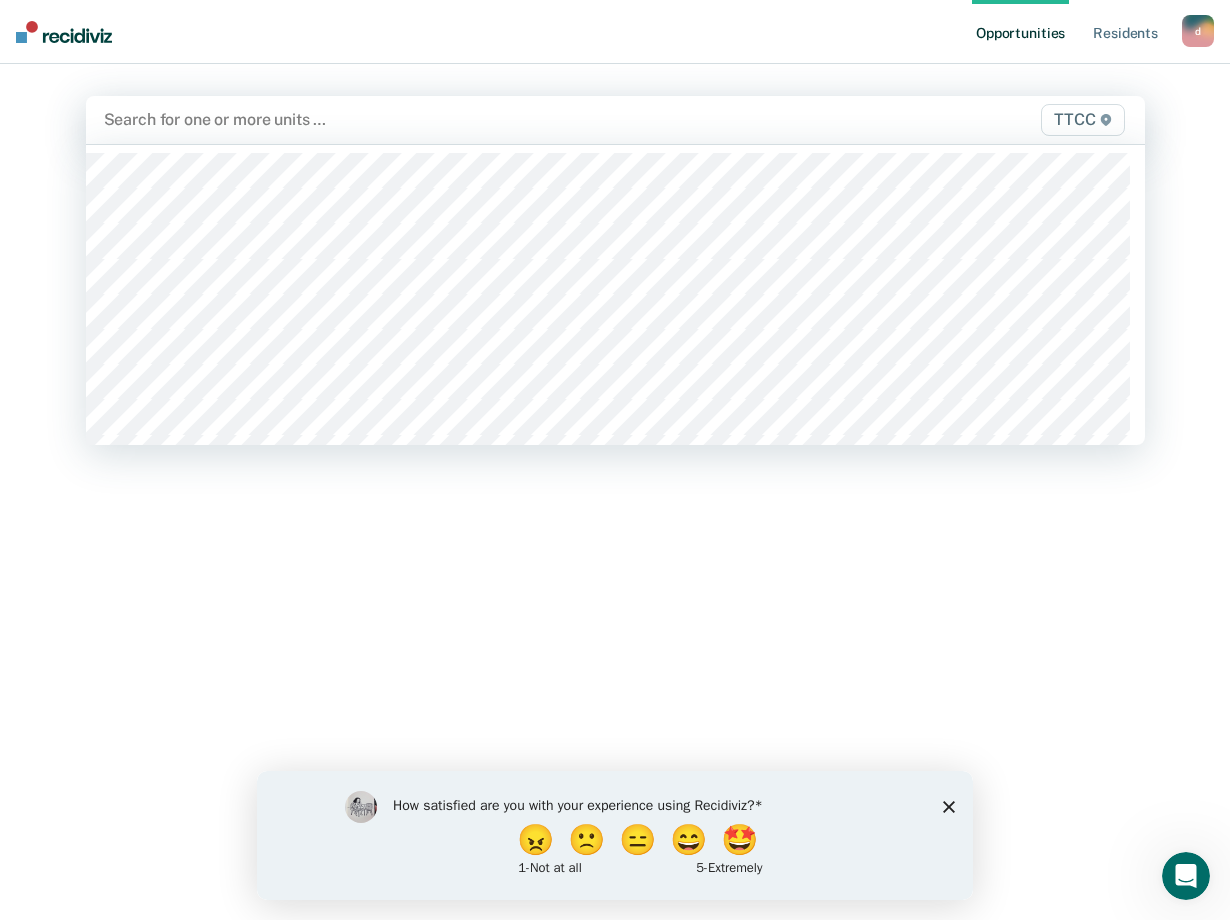 click at bounding box center (461, 119) 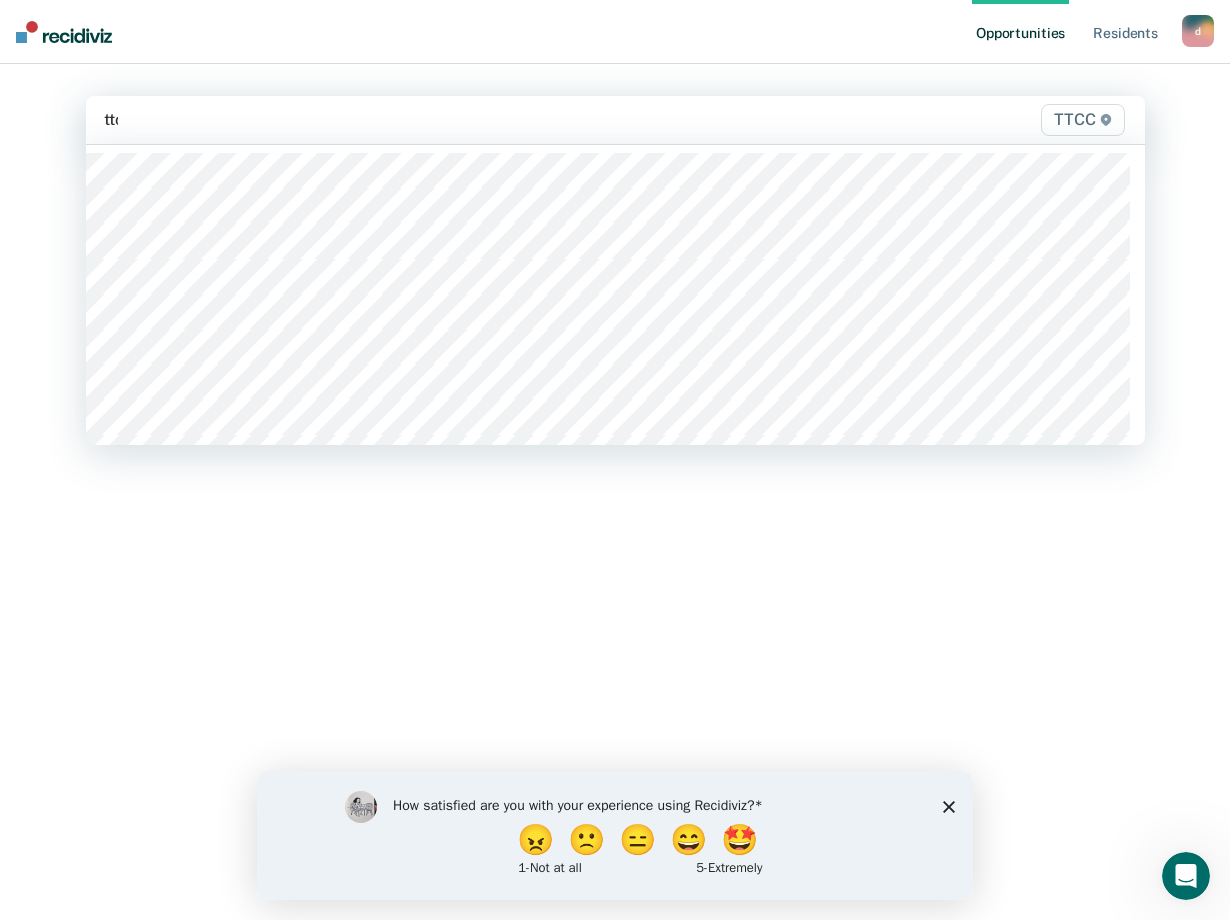 type on "ttcc" 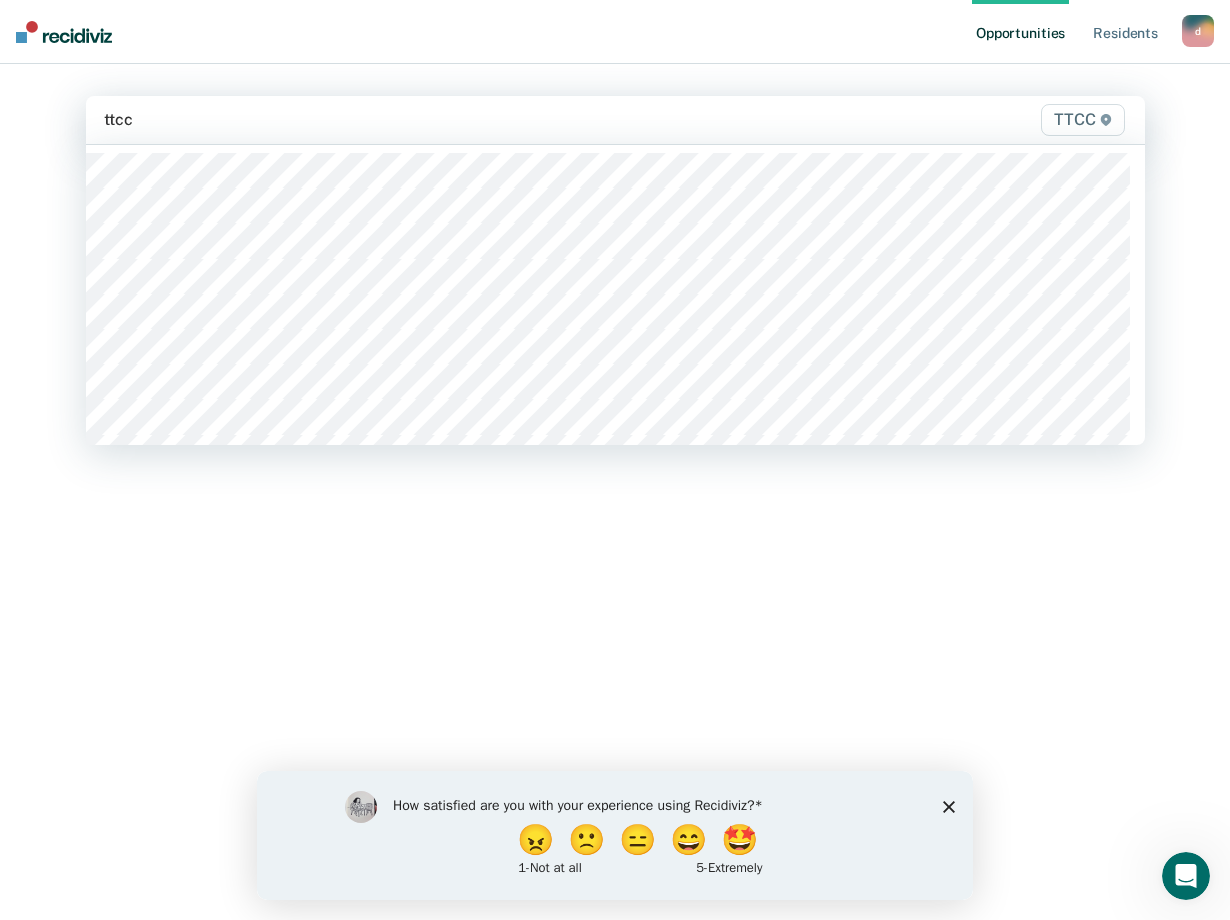 type 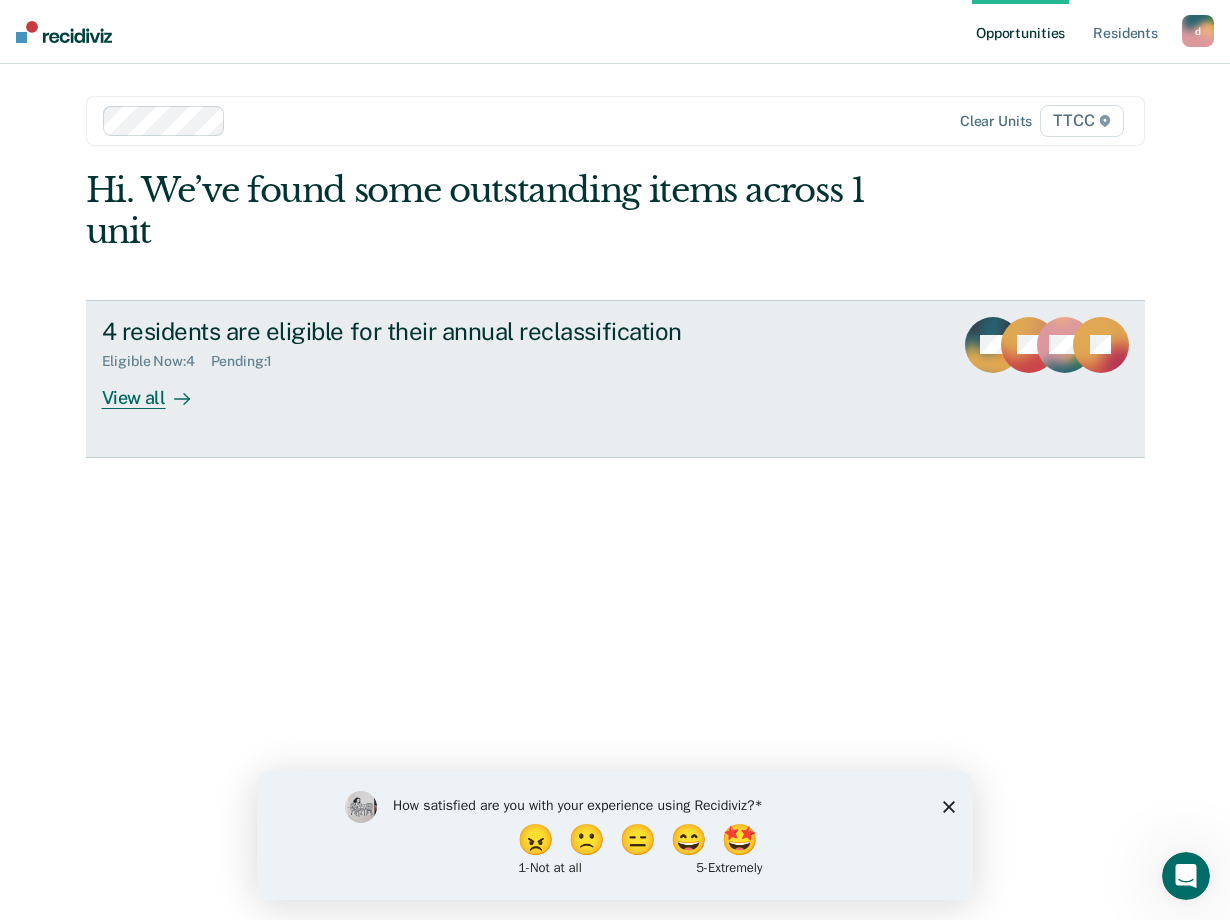 click on "View all" at bounding box center (158, 389) 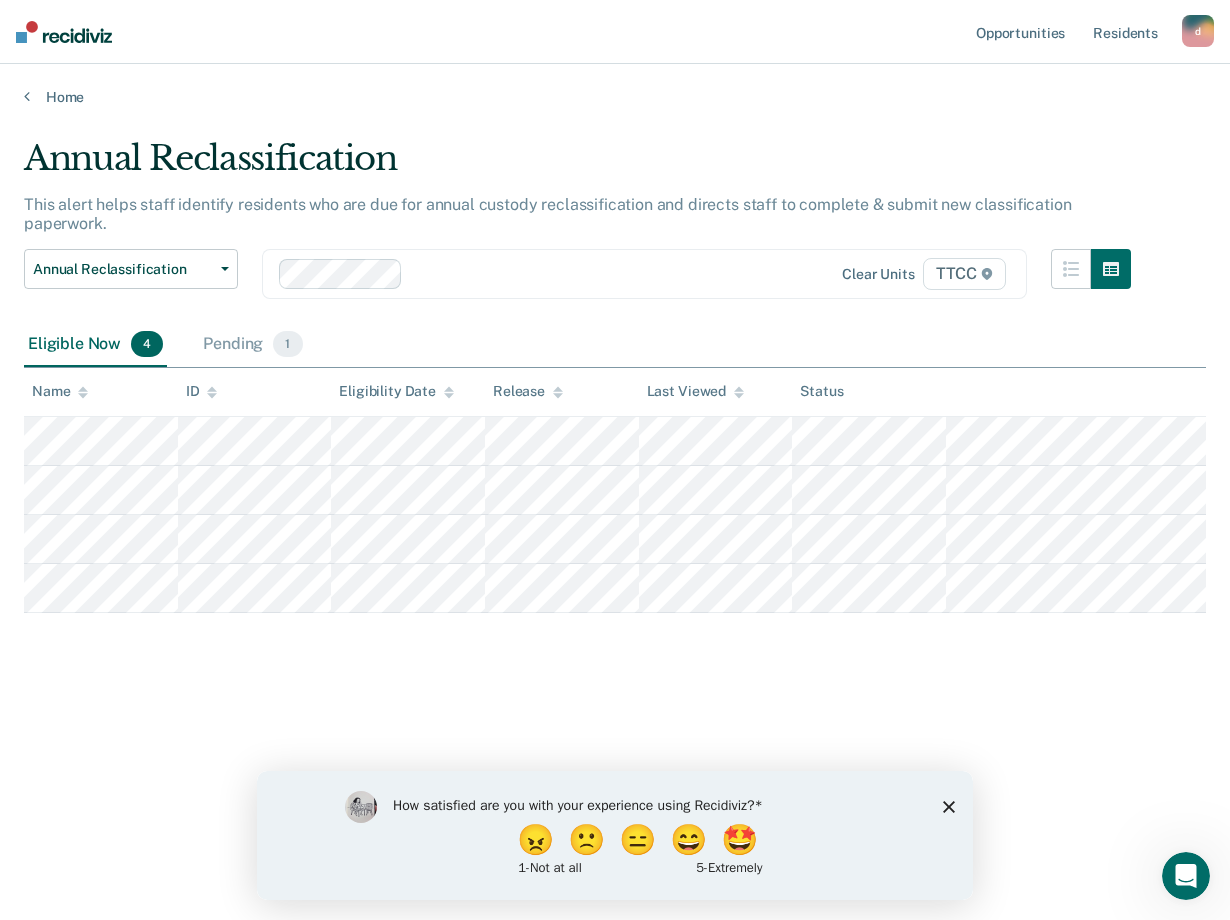click on "Annual Reclassification   This alert helps staff identify residents who are due for annual custody reclassification and directs staff to complete & submit new classification paperwork. Annual Reclassification Custody Level Downgrade Annual Reclassification Initial Classification Clear   units TTCC   Eligible Now 4 Pending 1
To pick up a draggable item, press the space bar.
While dragging, use the arrow keys to move the item.
Press space again to drop the item in its new position, or press escape to cancel.
Name ID Eligibility Date Release Last Viewed Status" at bounding box center [615, 454] 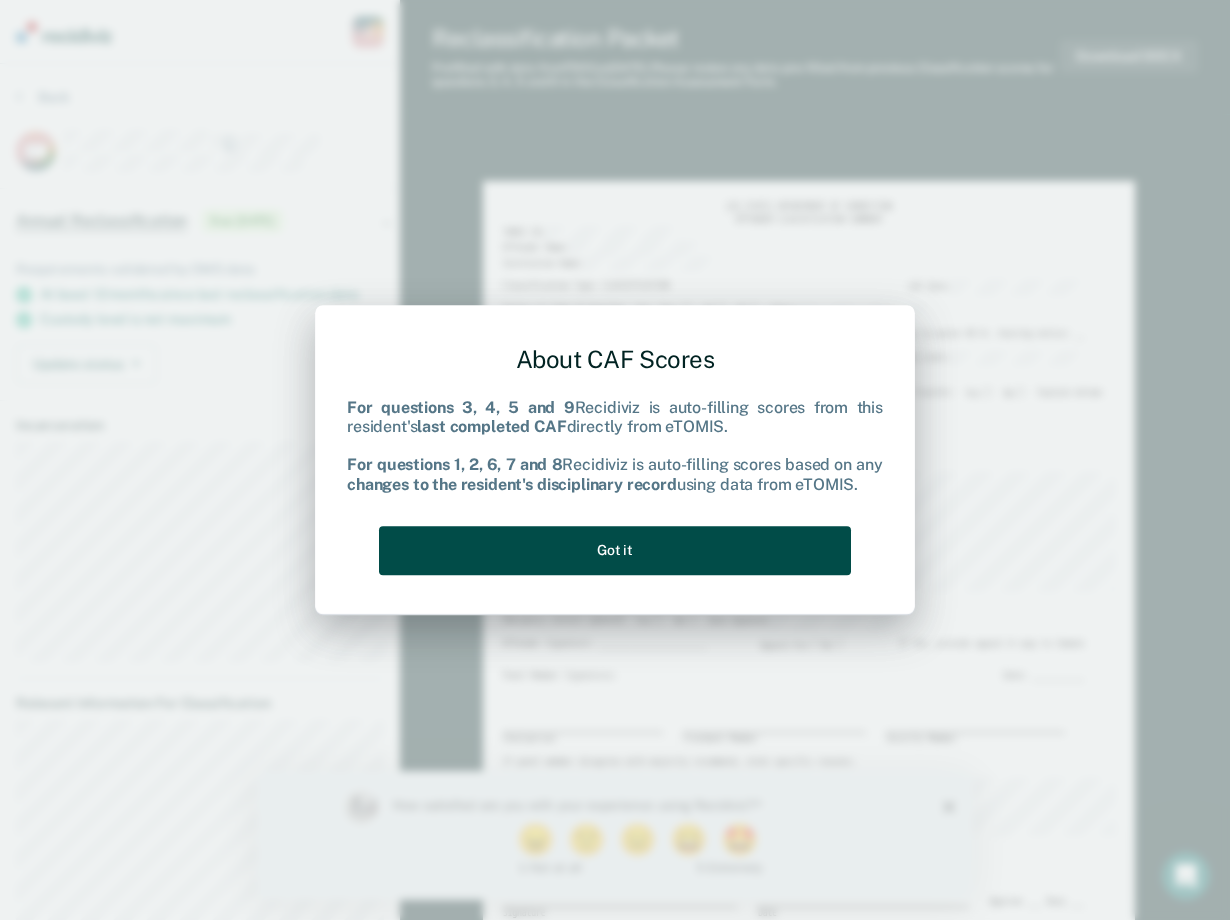 click on "Got it" at bounding box center (615, 550) 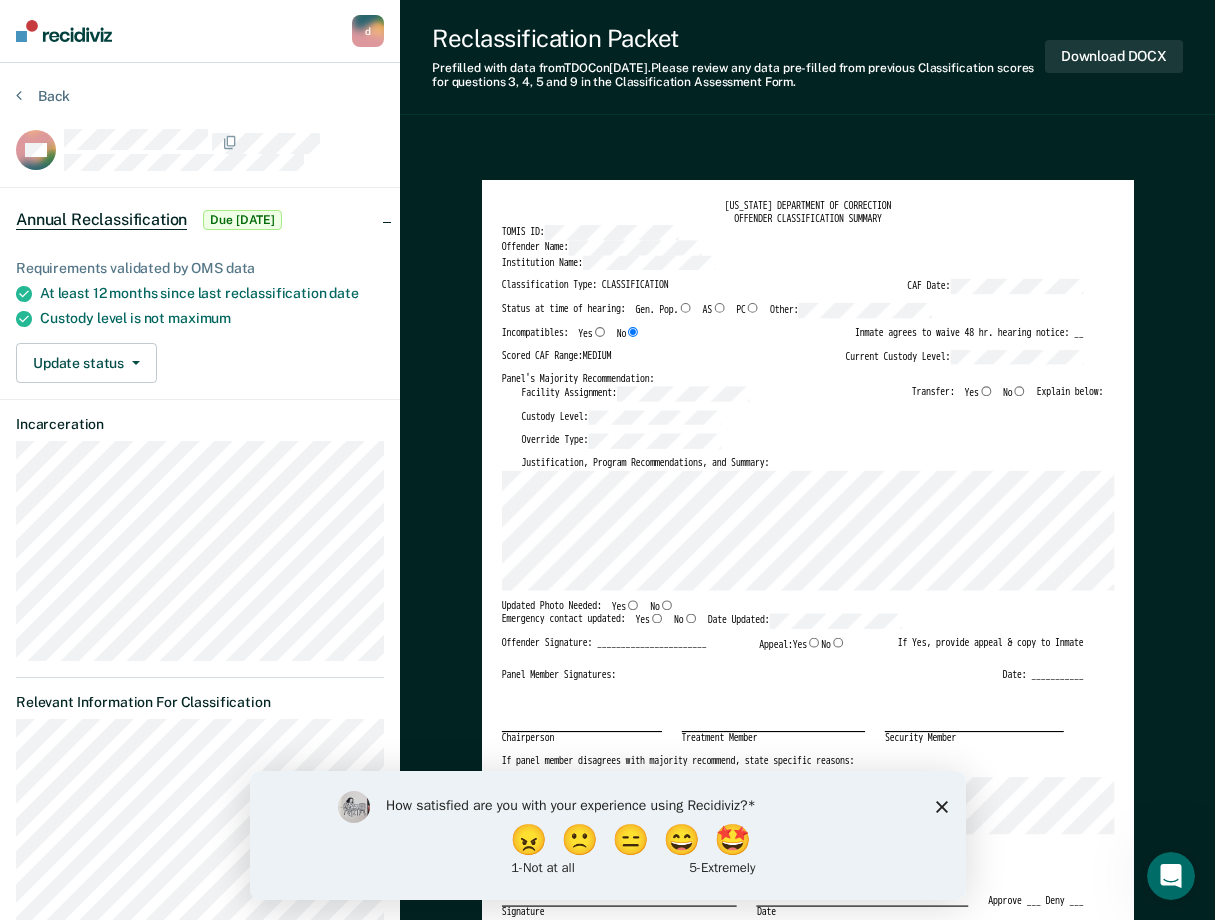 scroll, scrollTop: 0, scrollLeft: 0, axis: both 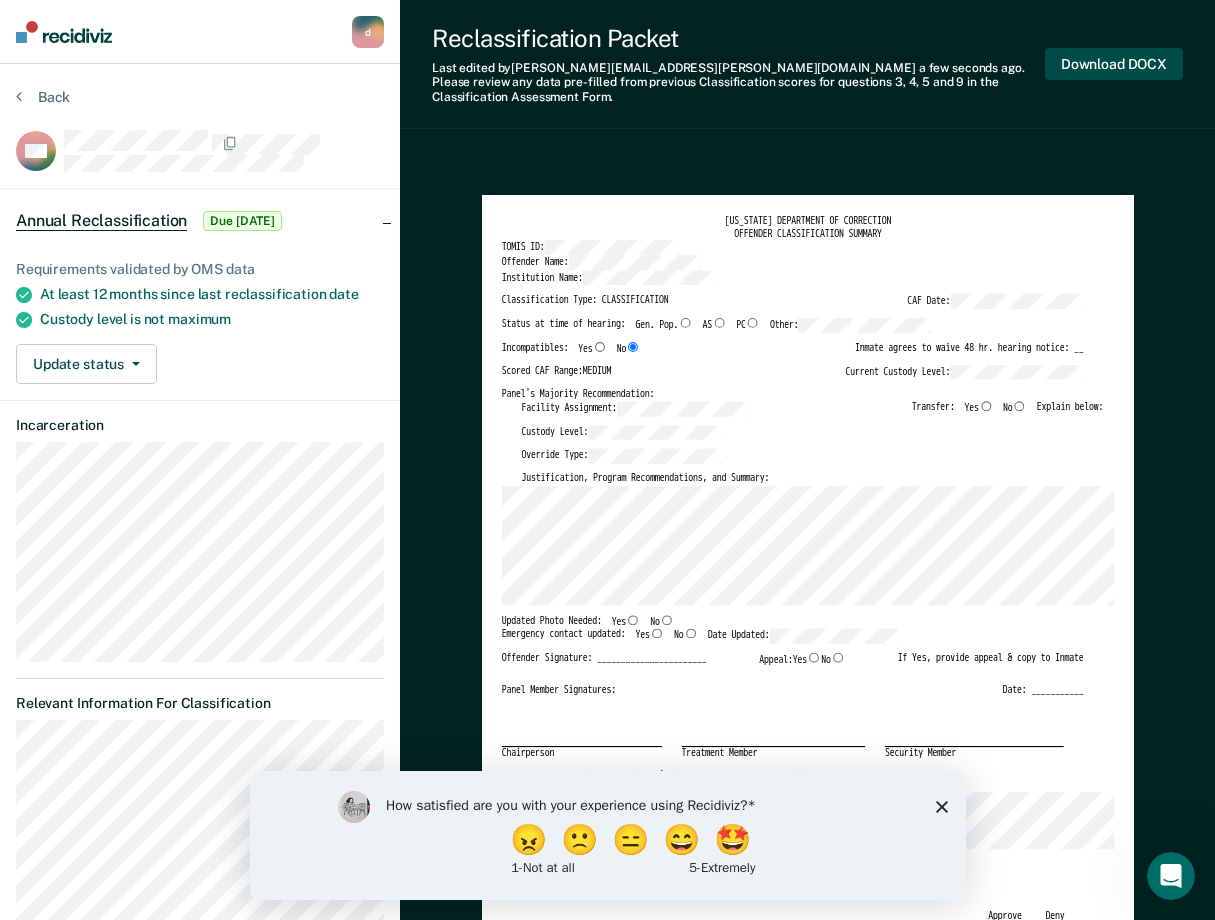 click on "Download DOCX" at bounding box center (1114, 64) 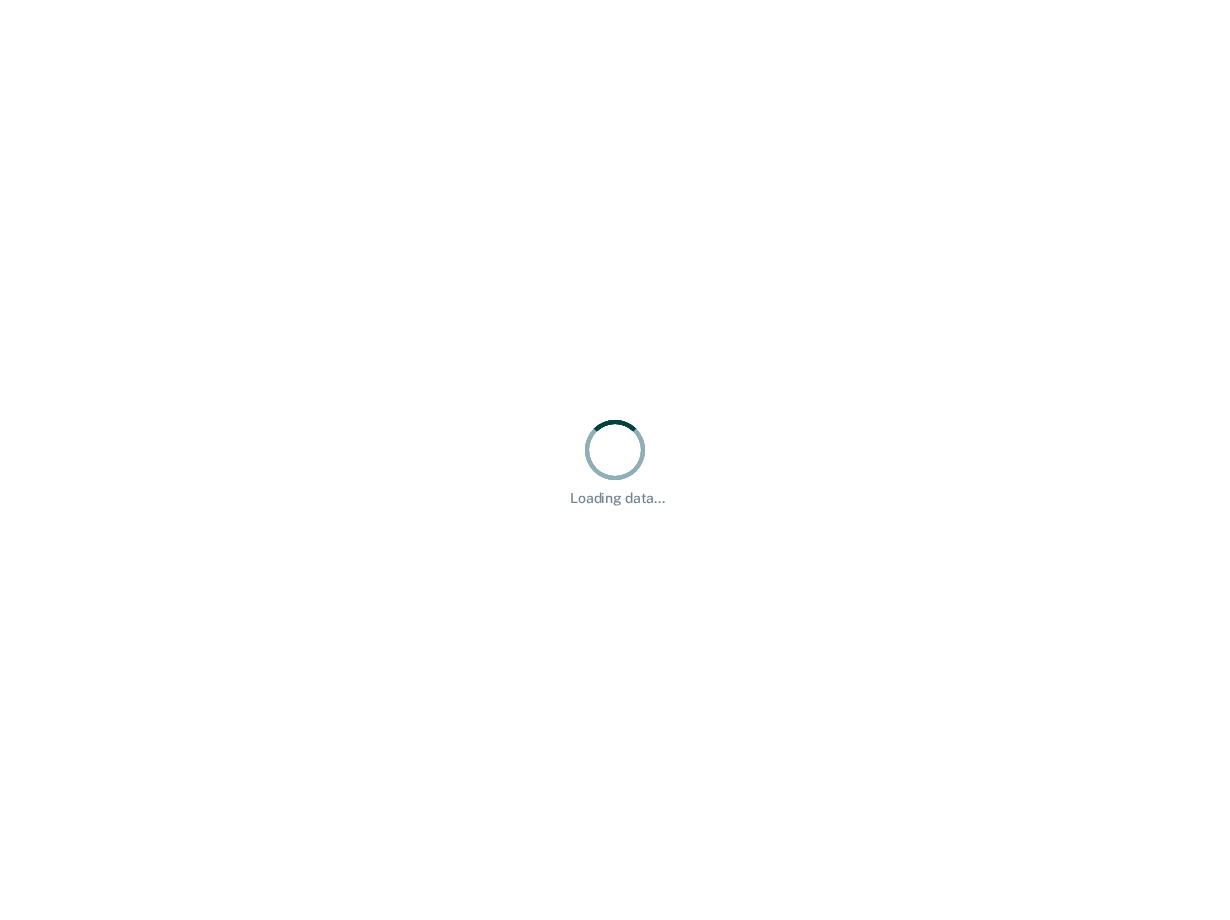 scroll, scrollTop: 0, scrollLeft: 0, axis: both 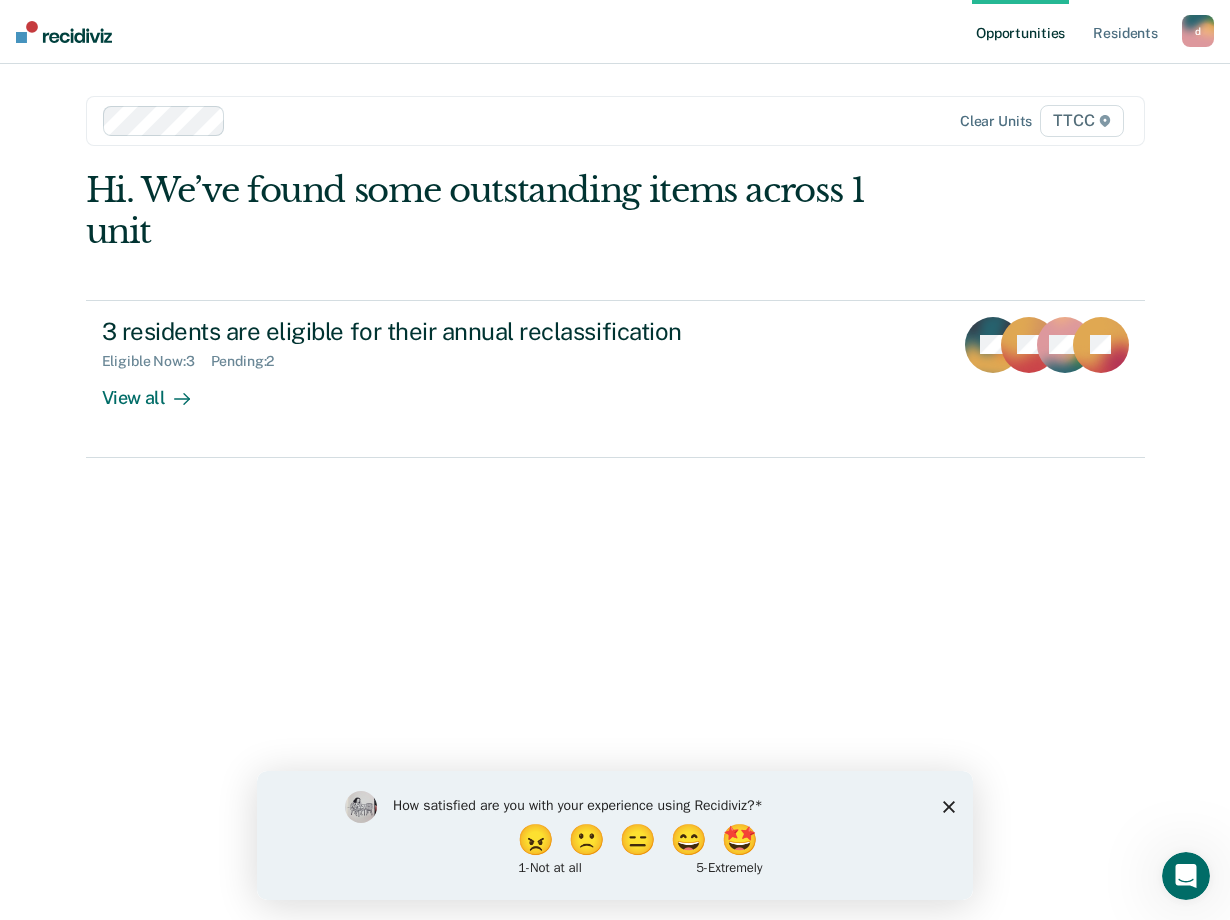 click 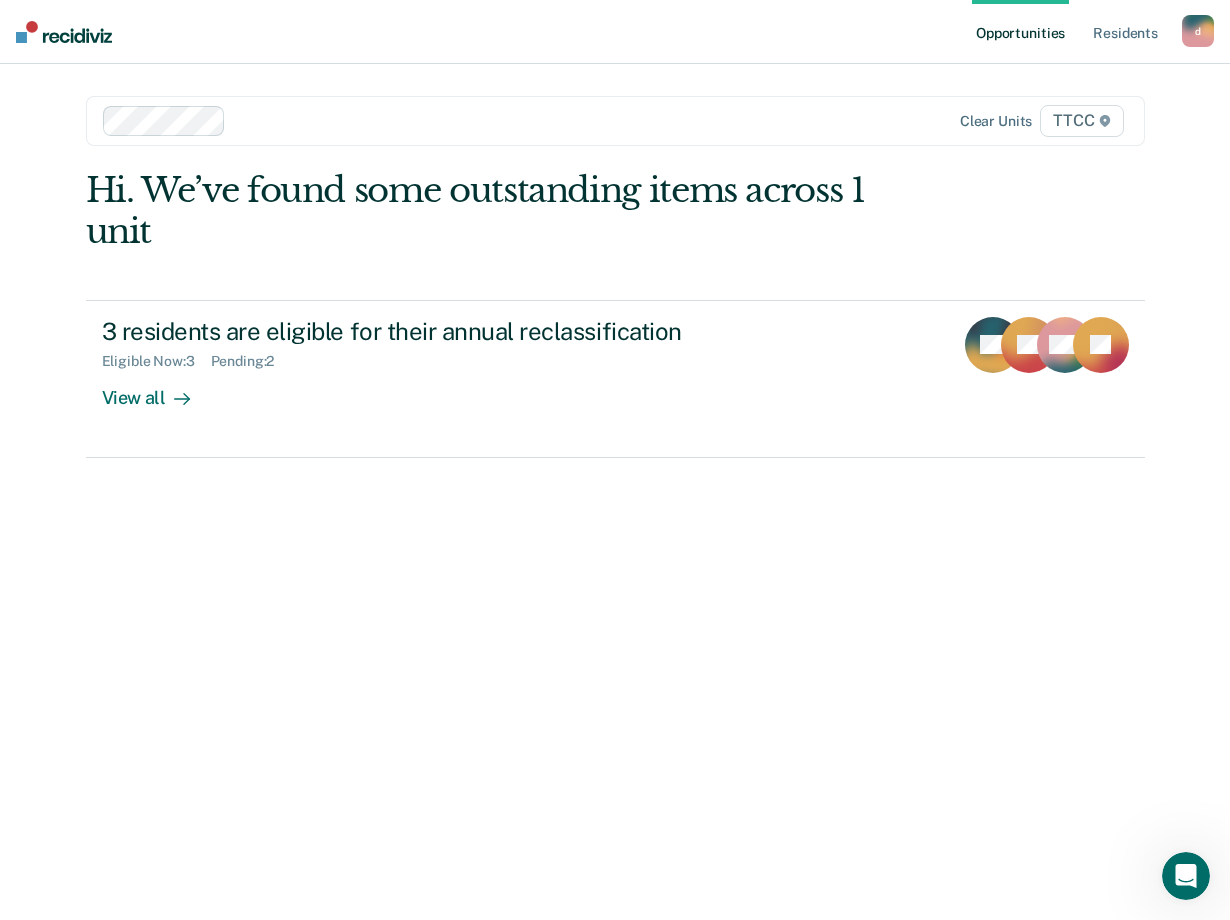 drag, startPoint x: 458, startPoint y: 644, endPoint x: 303, endPoint y: 570, distance: 171.75854 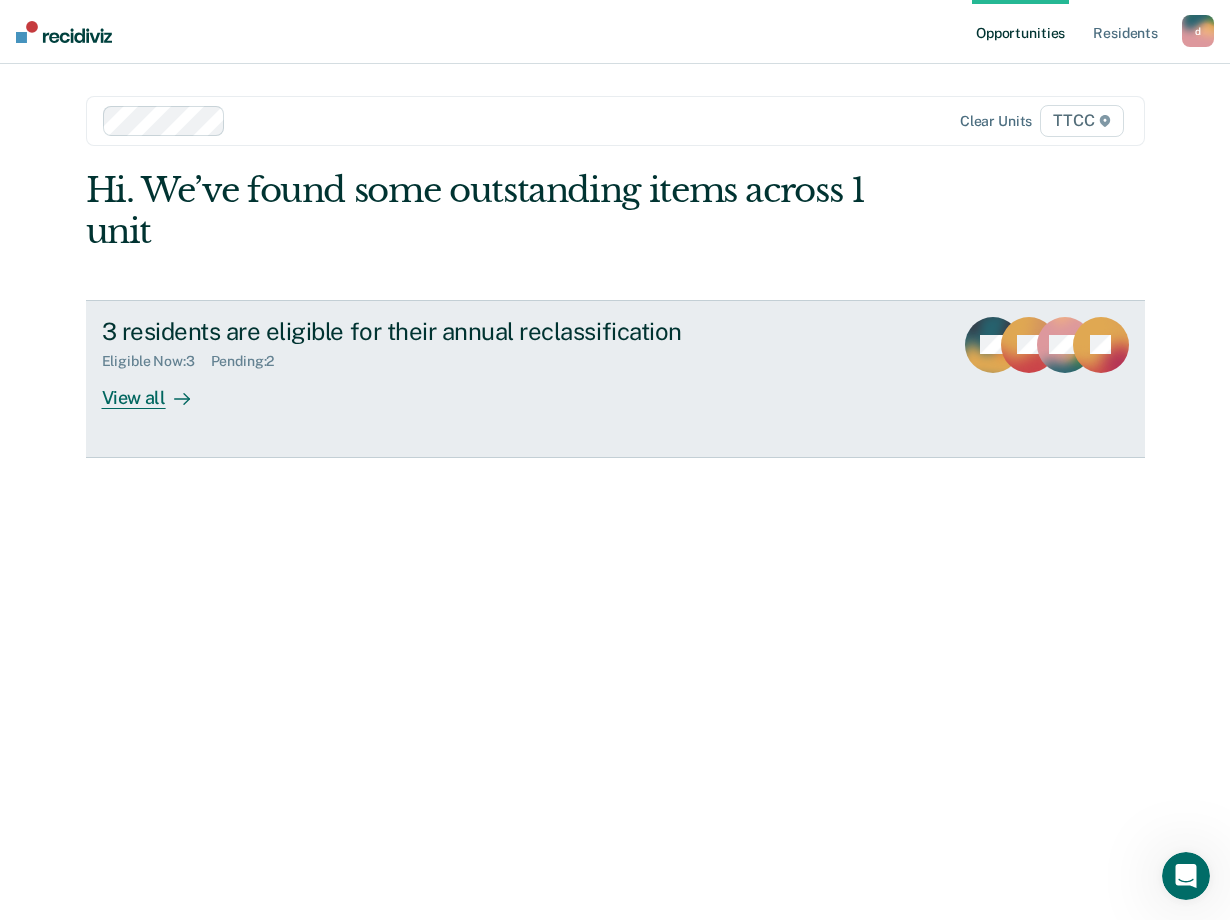 click on "3 residents are eligible for their annual reclassification Eligible Now :  3 Pending :  2 View all   BB EF DW JS" at bounding box center [615, 379] 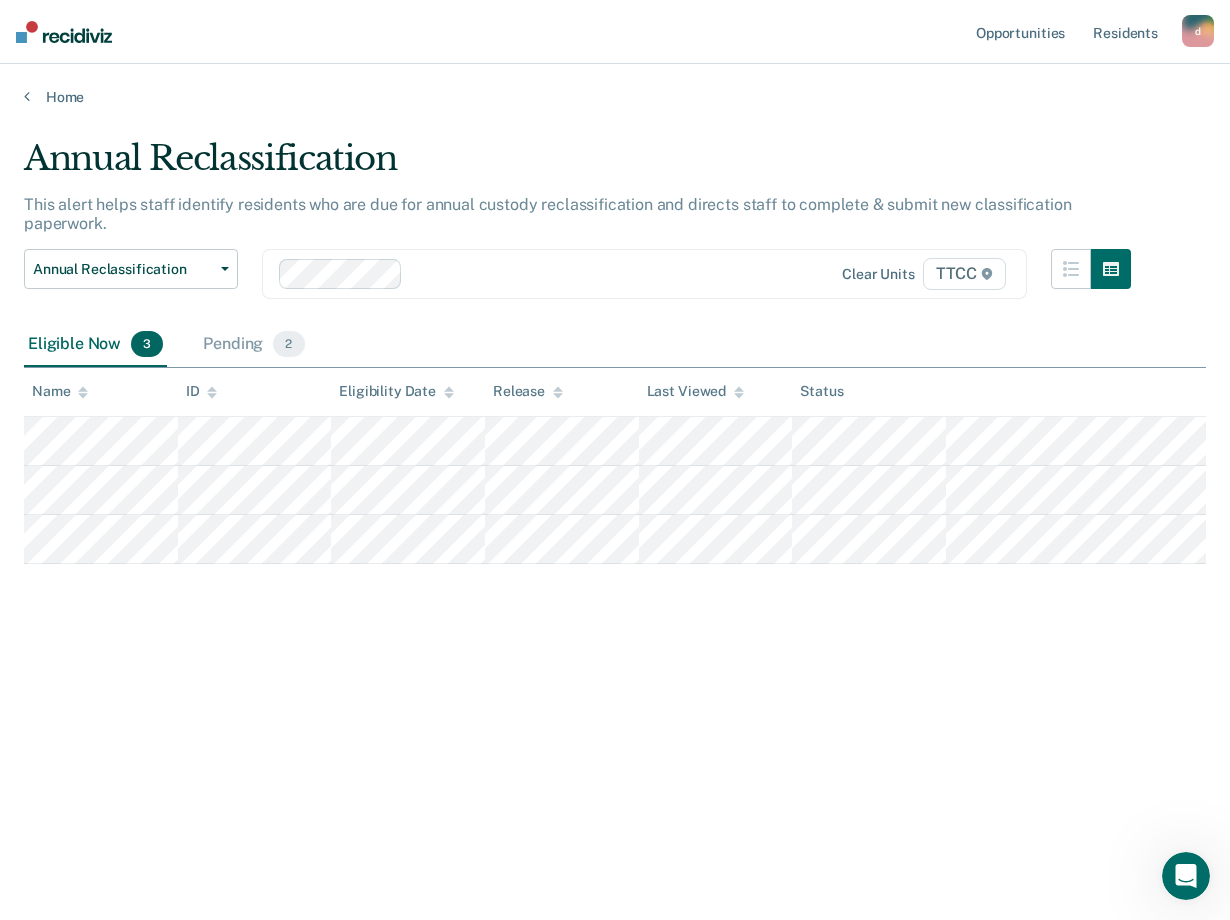 click on "Annual Reclassification   This alert helps staff identify residents who are due for annual custody reclassification and directs staff to complete & submit new classification paperwork. Annual Reclassification Custody Level Downgrade Annual Reclassification Initial Classification Clear   units TTCC   Eligible Now 3 Pending 2
To pick up a draggable item, press the space bar.
While dragging, use the arrow keys to move the item.
Press space again to drop the item in its new position, or press escape to cancel.
Name ID Eligibility Date Release Last Viewed Status" at bounding box center (615, 454) 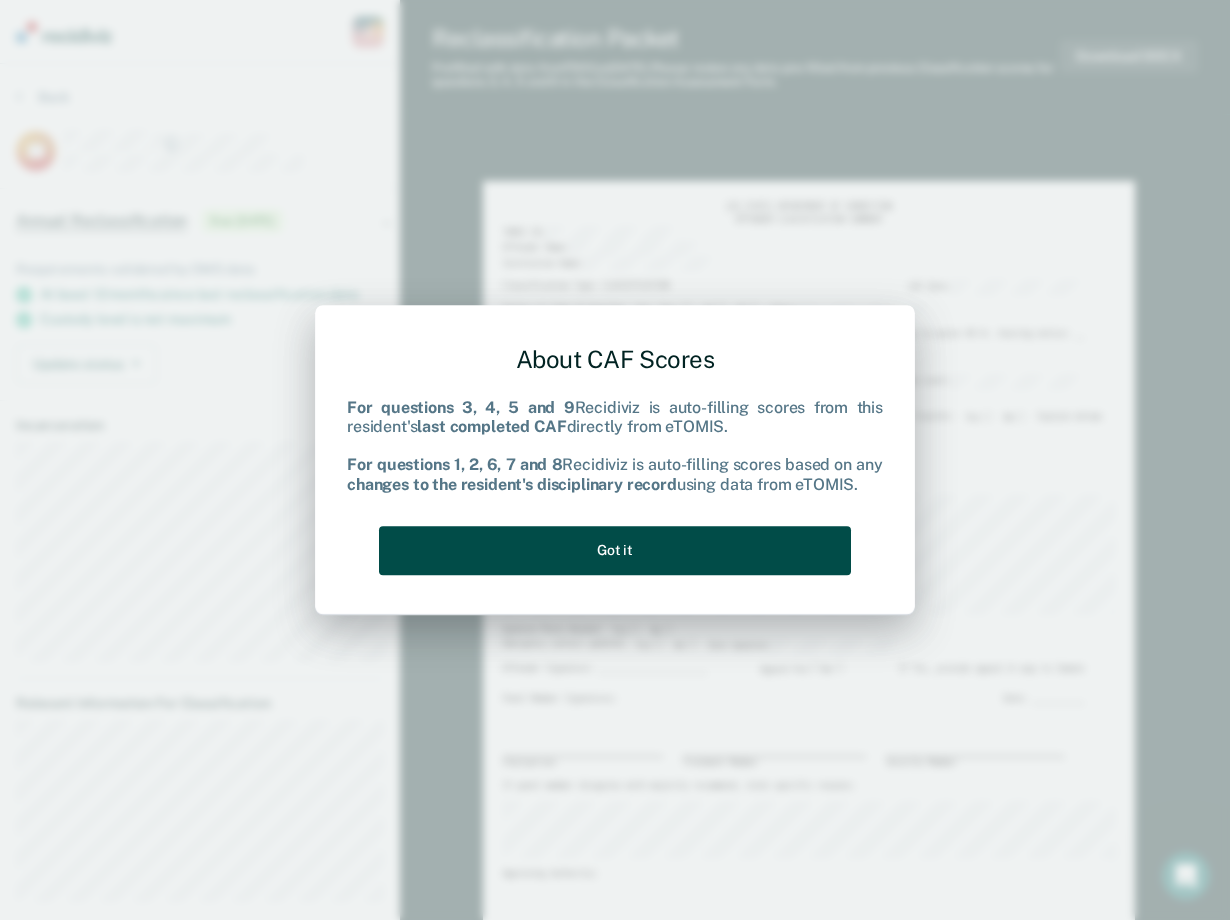 click on "Got it" at bounding box center [615, 550] 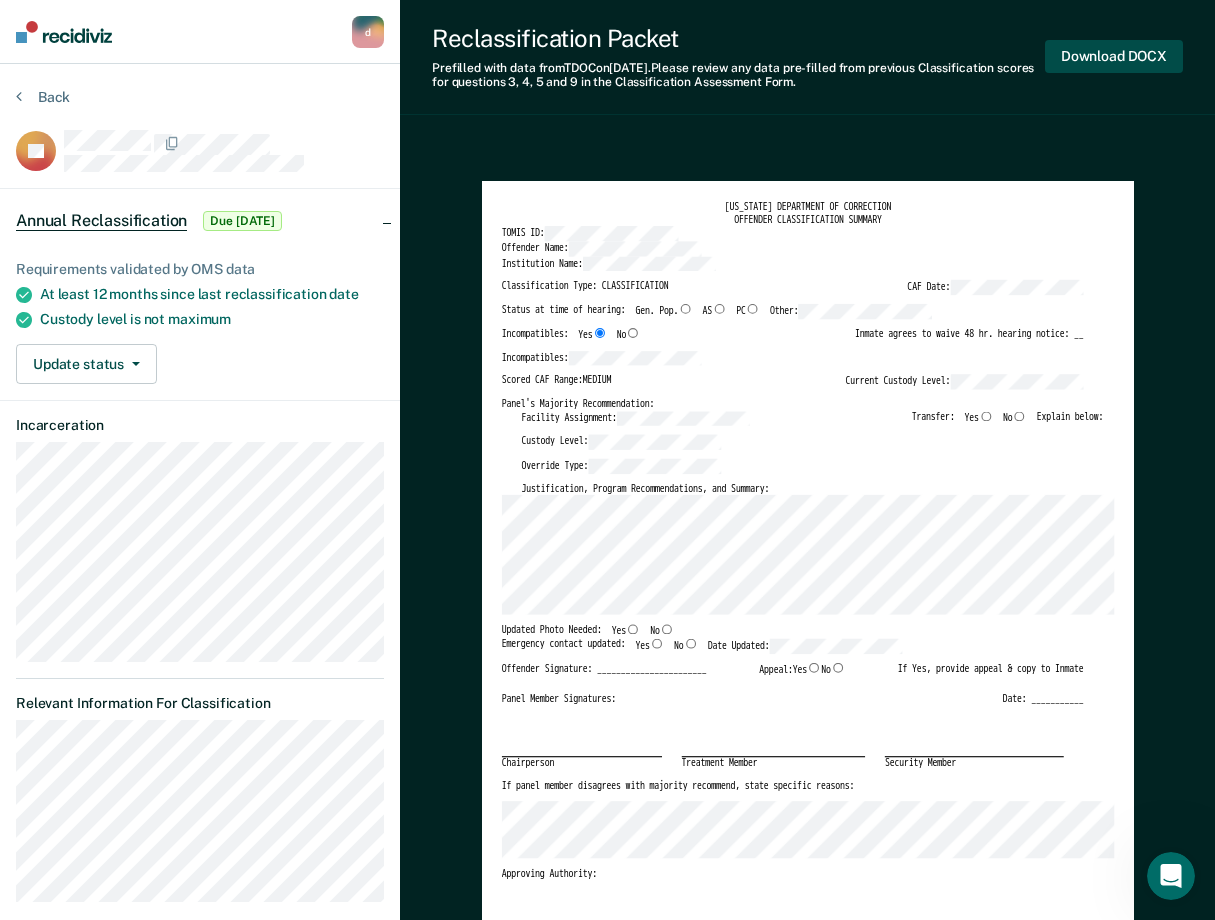 click on "Download DOCX" at bounding box center [1114, 56] 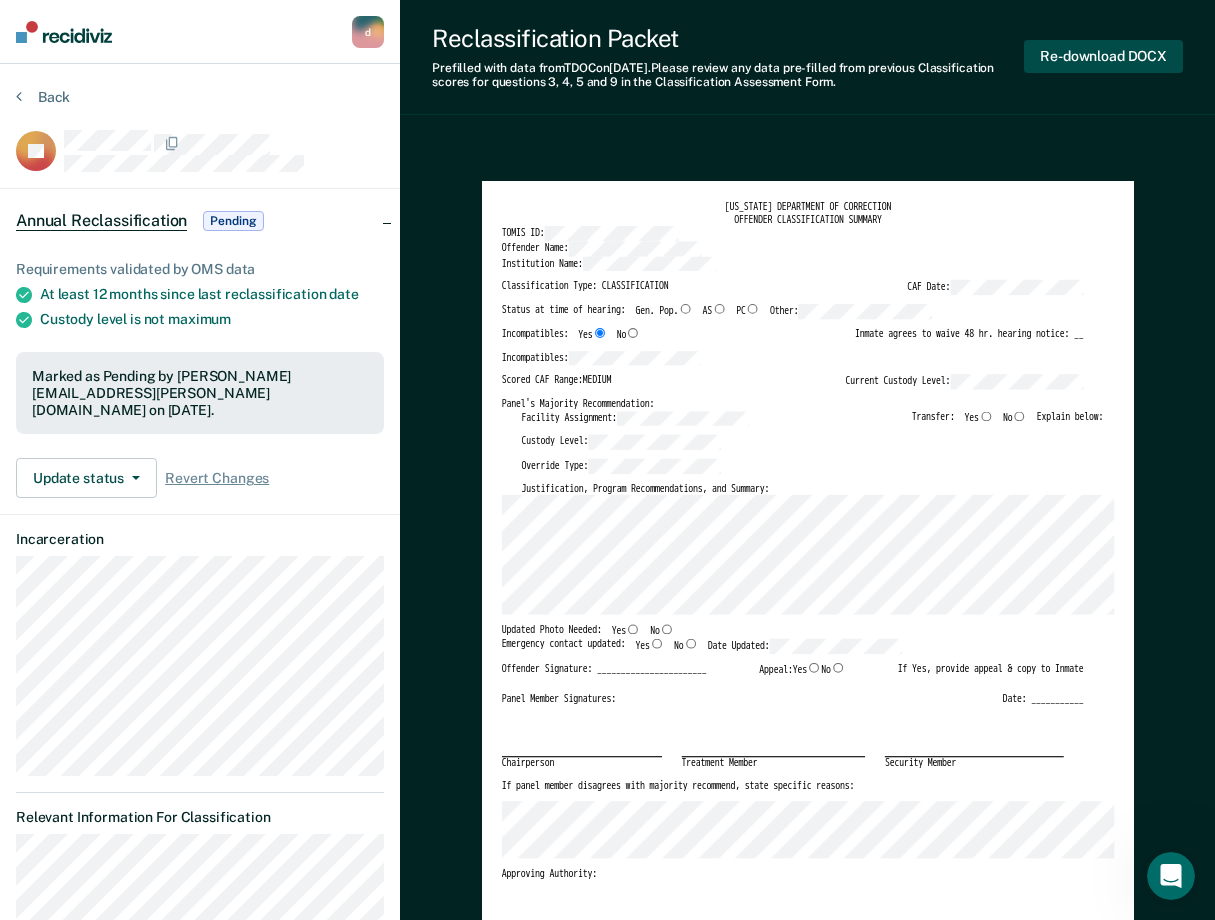 click on "Re-download DOCX" at bounding box center [1103, 56] 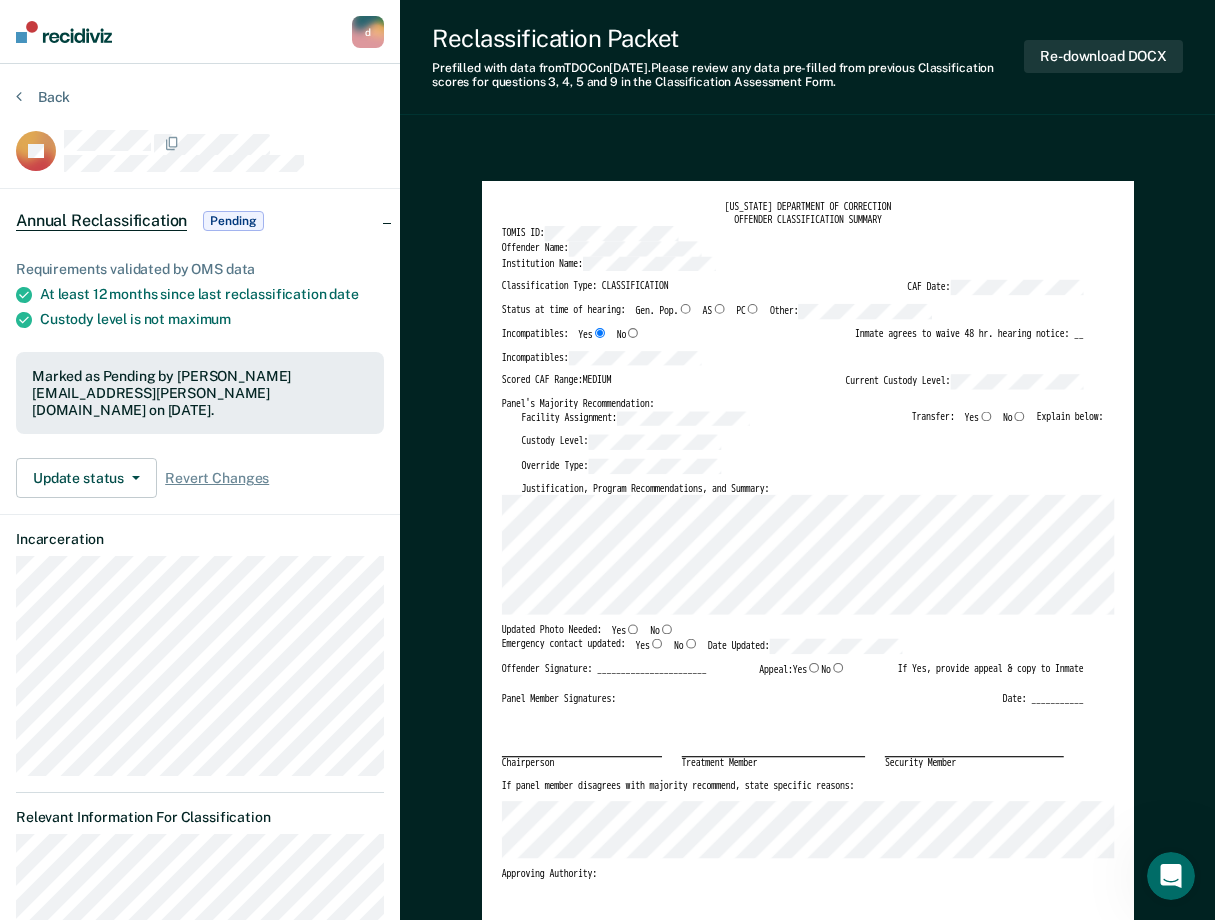 drag, startPoint x: 517, startPoint y: 128, endPoint x: 467, endPoint y: 128, distance: 50 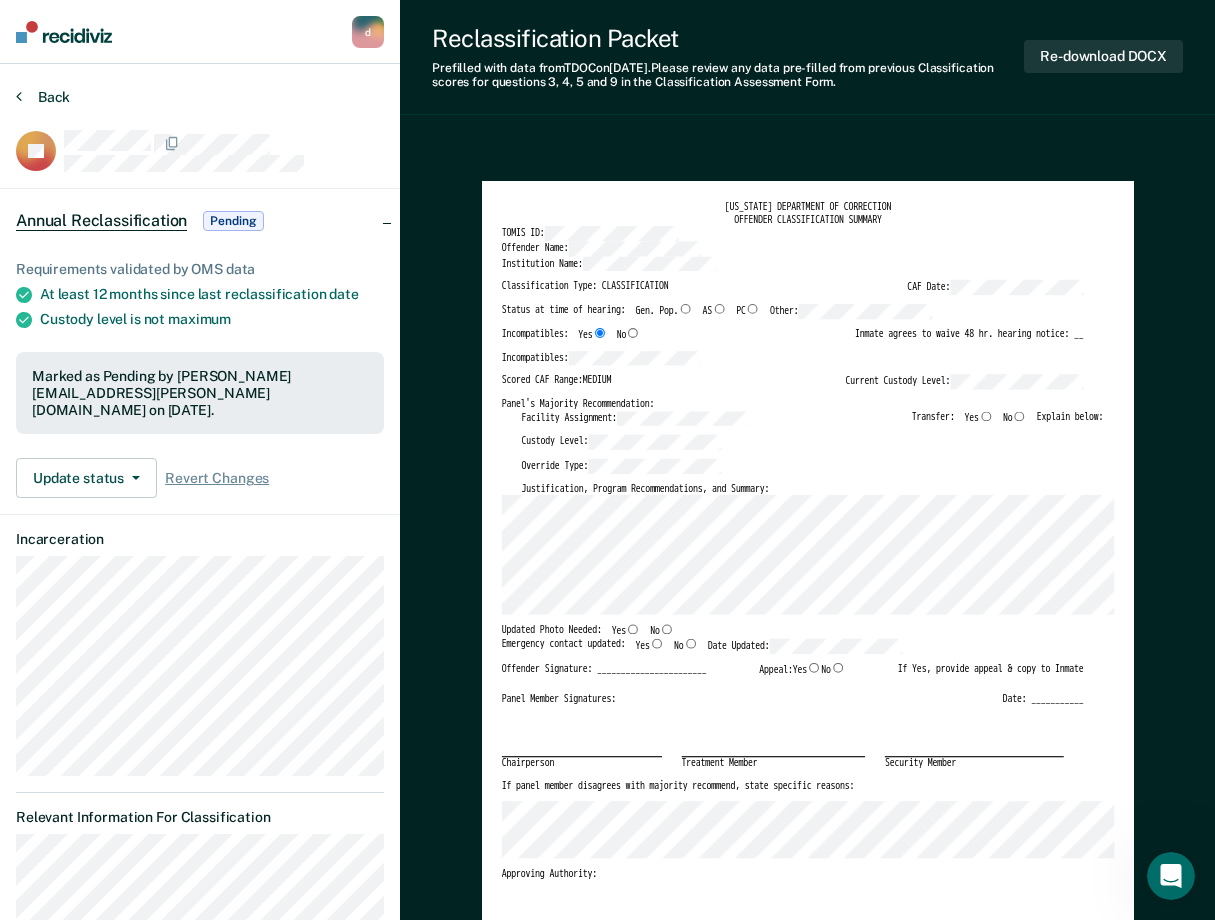 click on "Back" at bounding box center (43, 97) 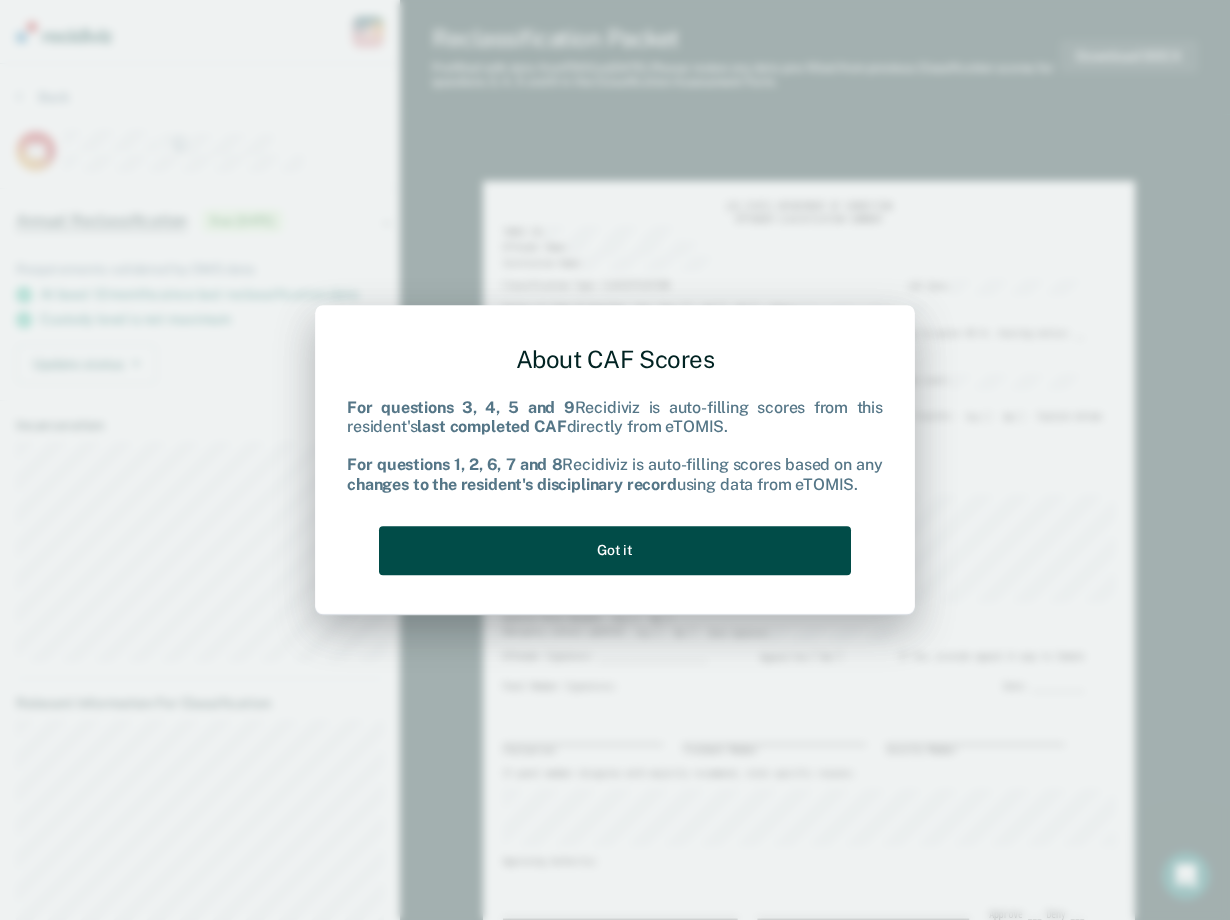 click on "Got it" at bounding box center (615, 550) 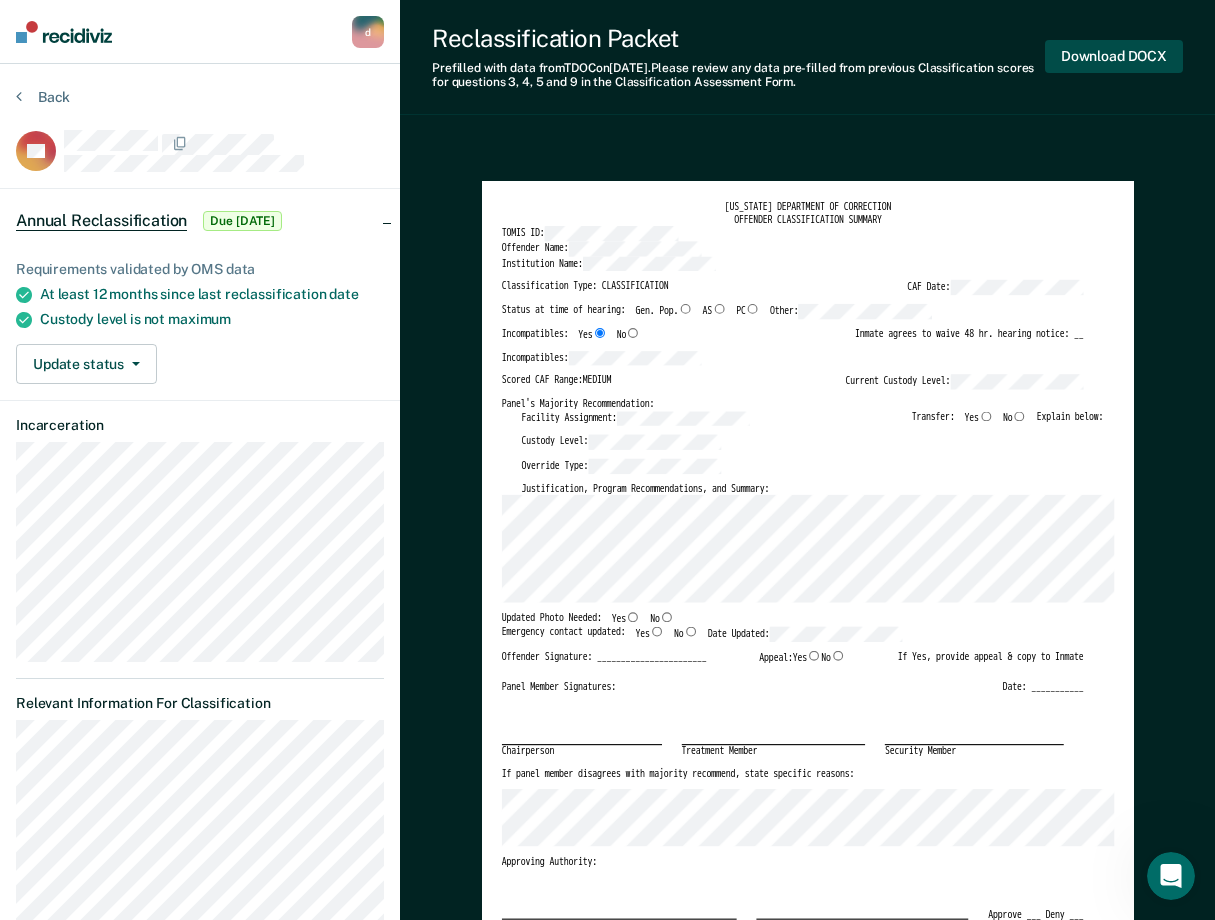 click on "Download DOCX" at bounding box center (1114, 56) 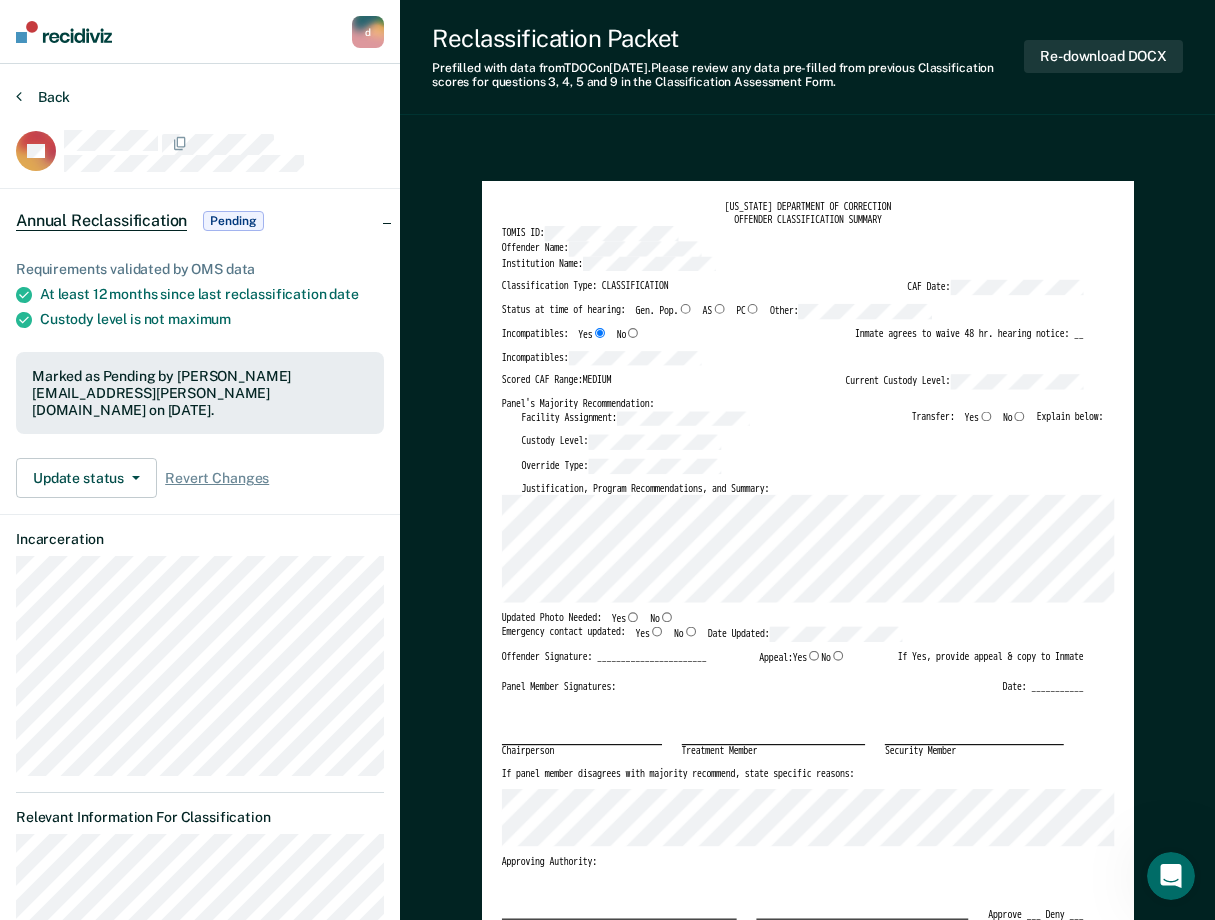 click on "Back" at bounding box center [43, 97] 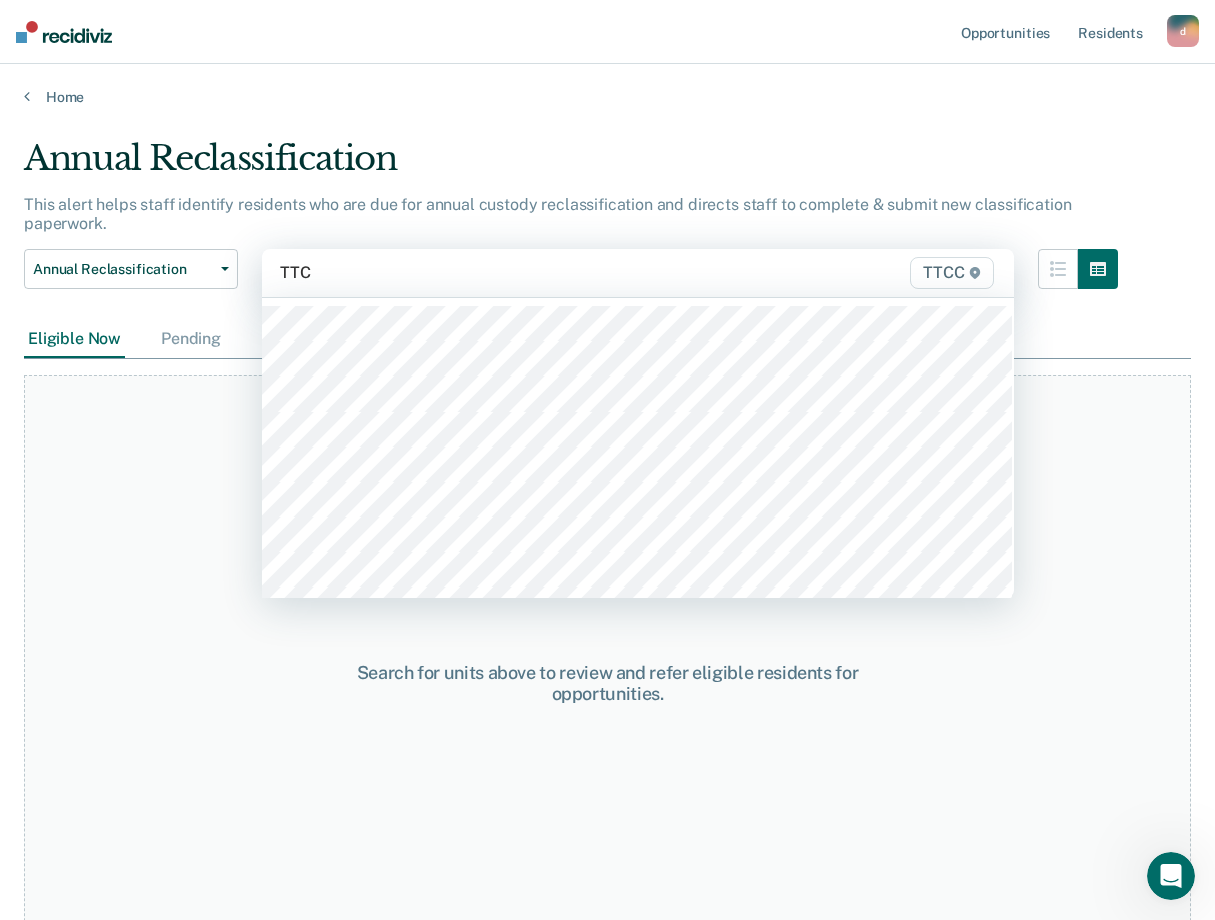 type on "TTCC" 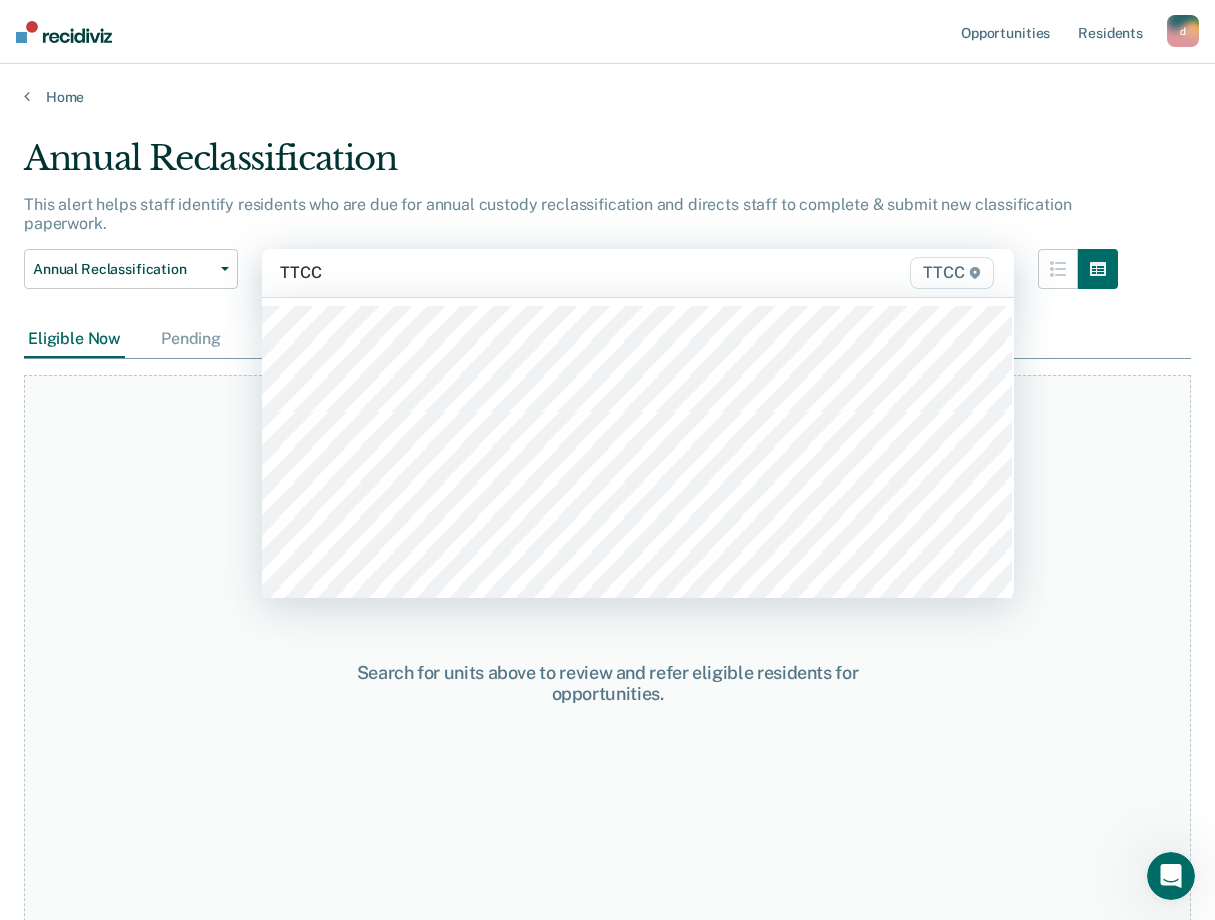 click at bounding box center [638, 448] 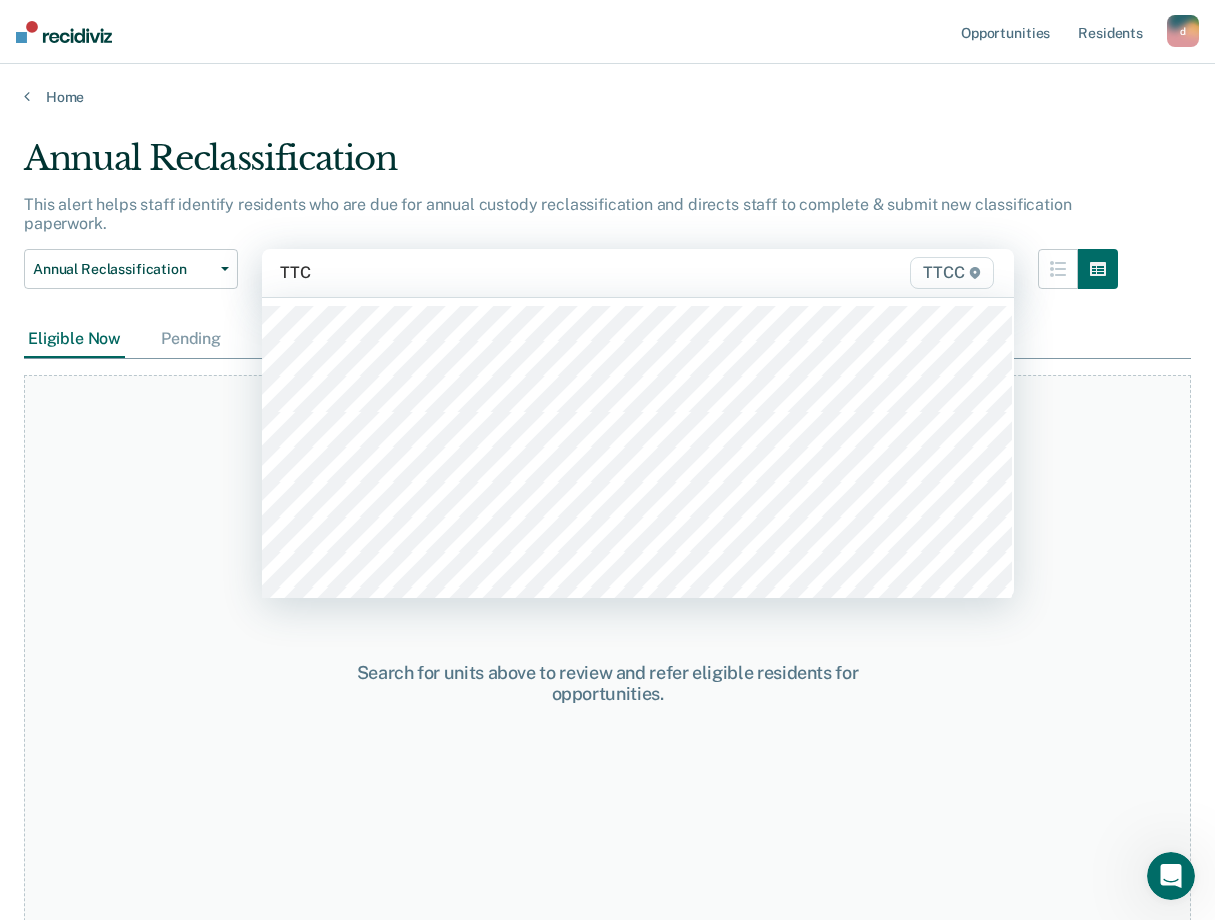 type on "TTCC" 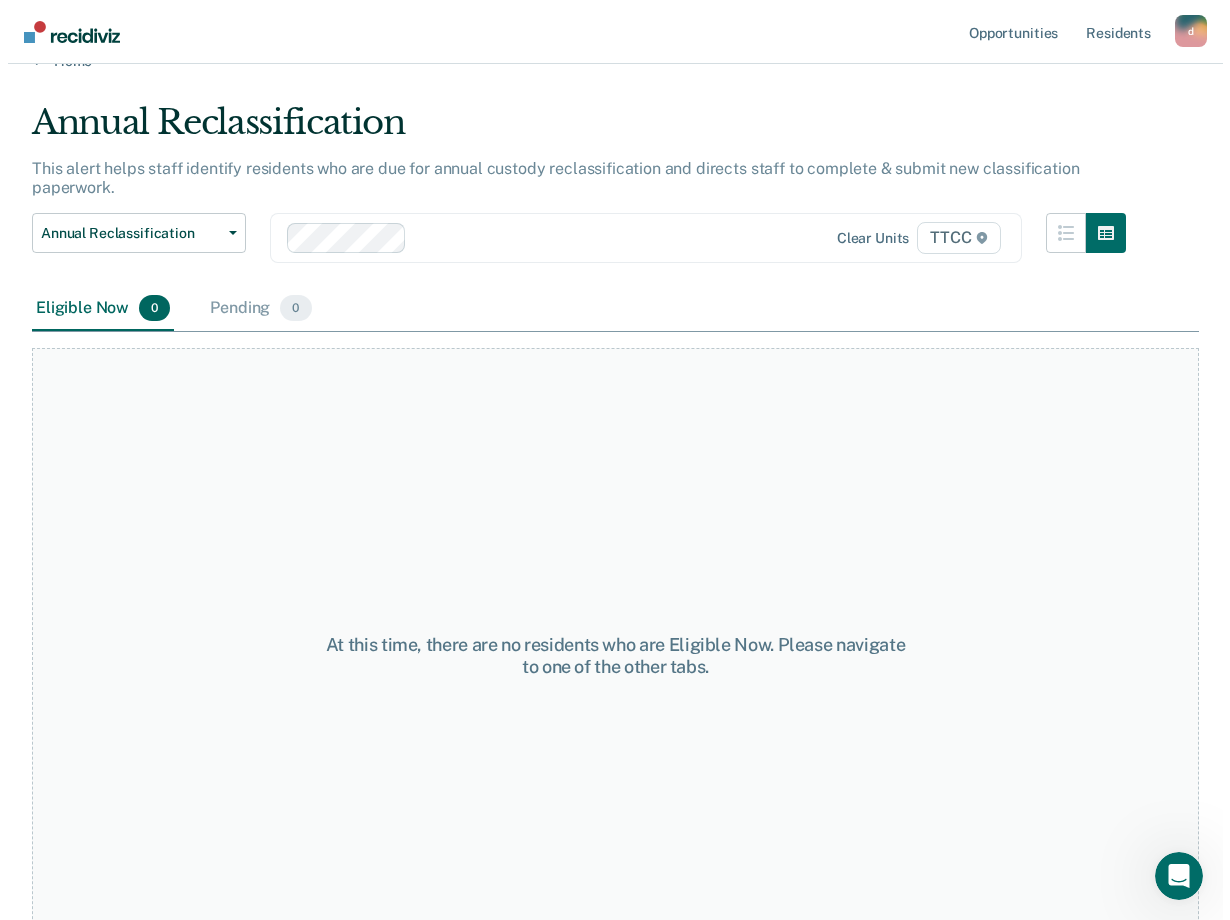 scroll, scrollTop: 0, scrollLeft: 0, axis: both 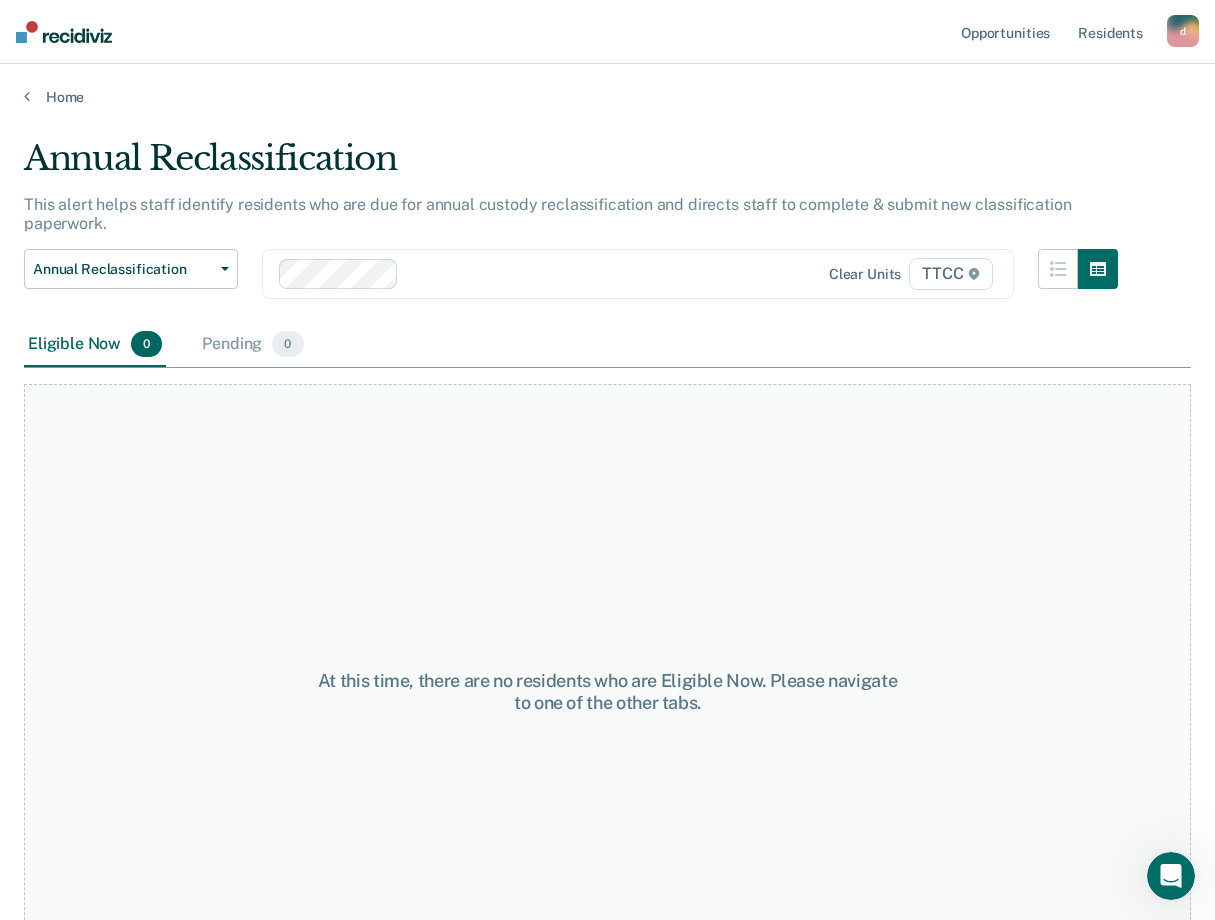 click on "At this time, there are no residents who are Eligible Now. Please navigate to one of the other tabs." at bounding box center [607, 692] 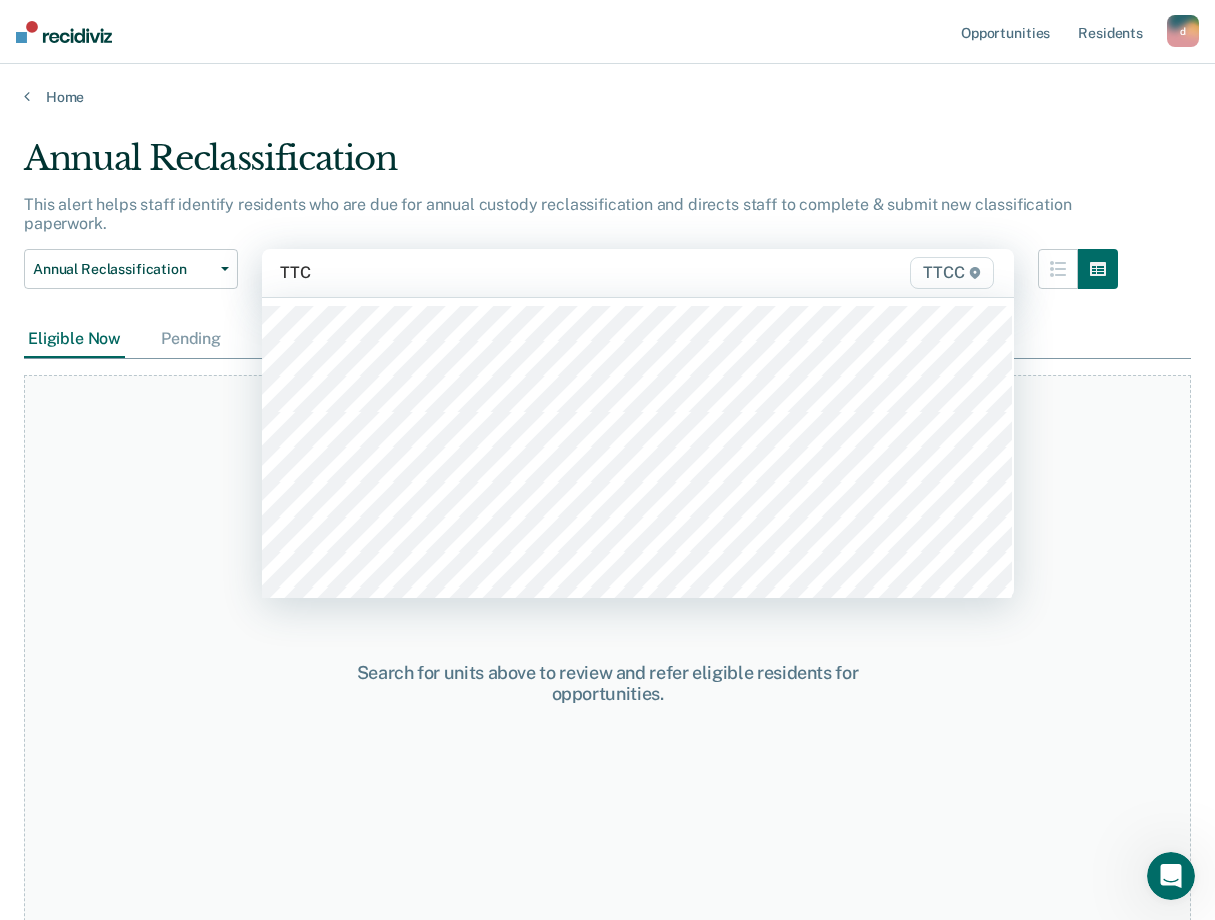 type on "TTCC" 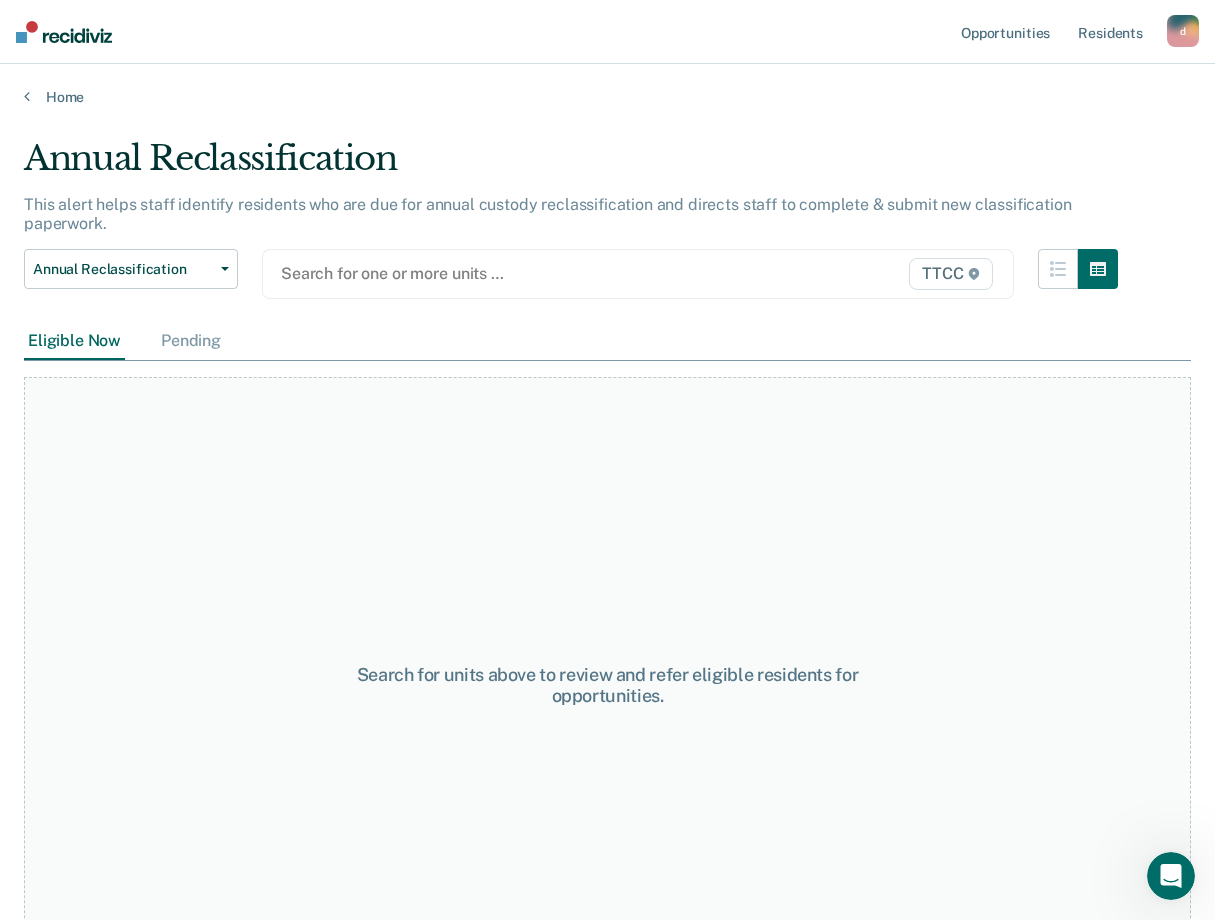 click at bounding box center [530, 273] 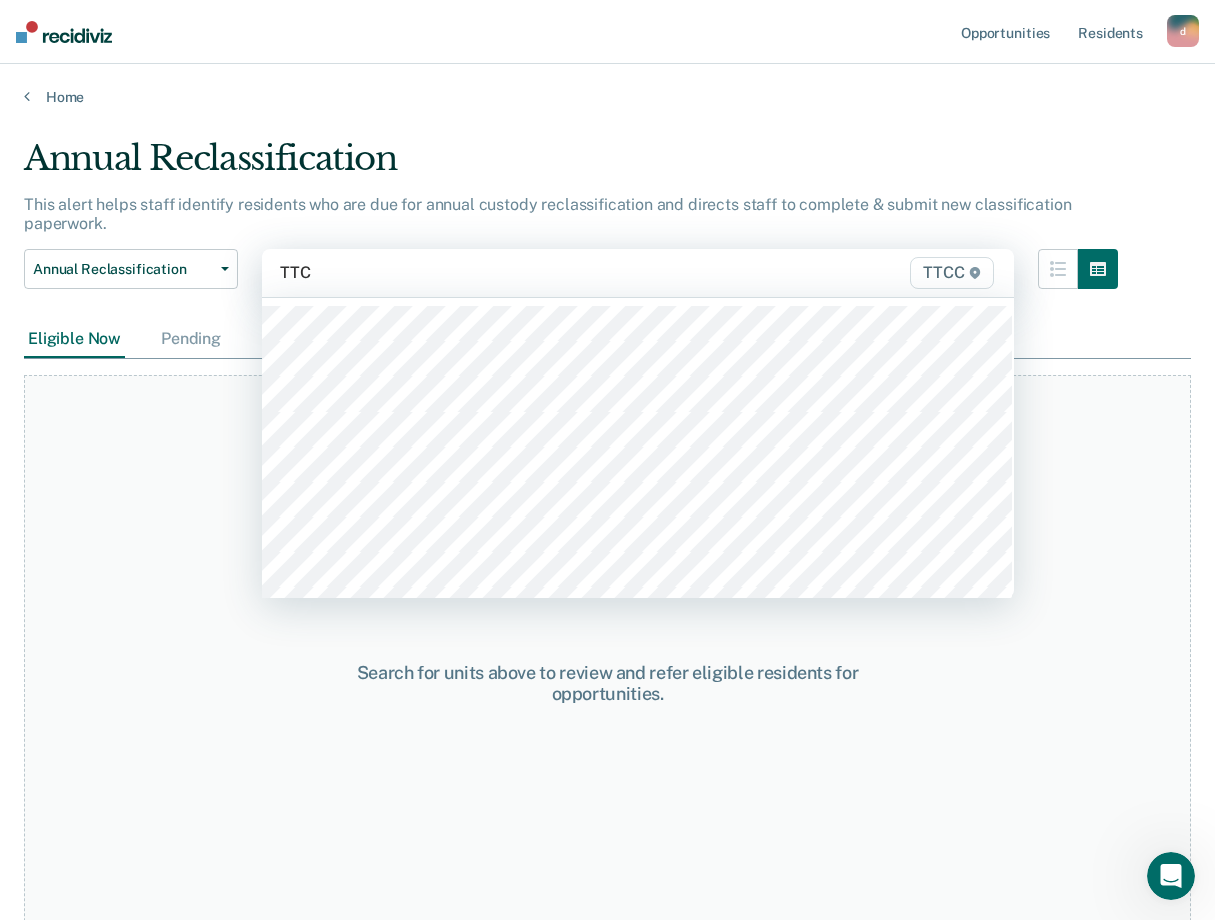type on "TTCC" 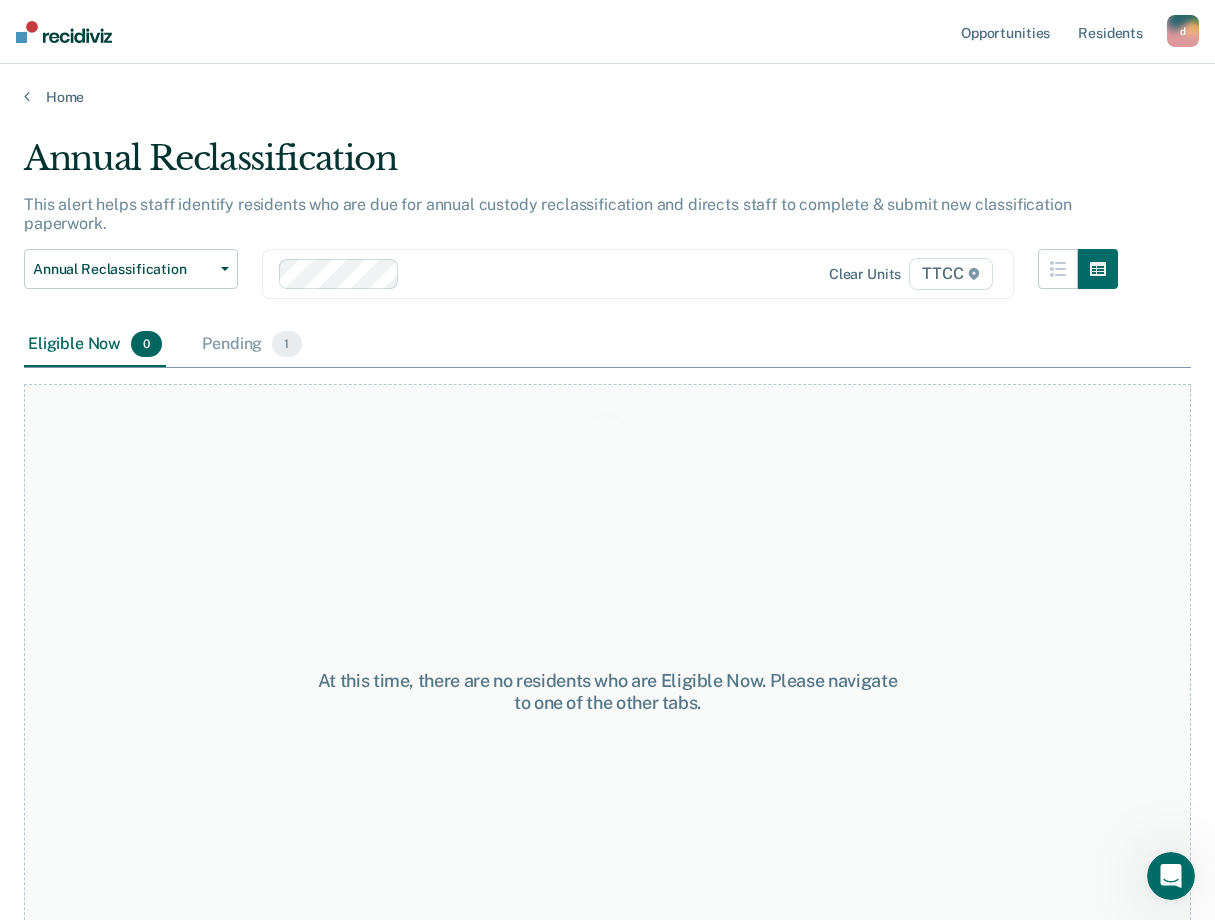 click on "Loading data..." at bounding box center (607, 454) 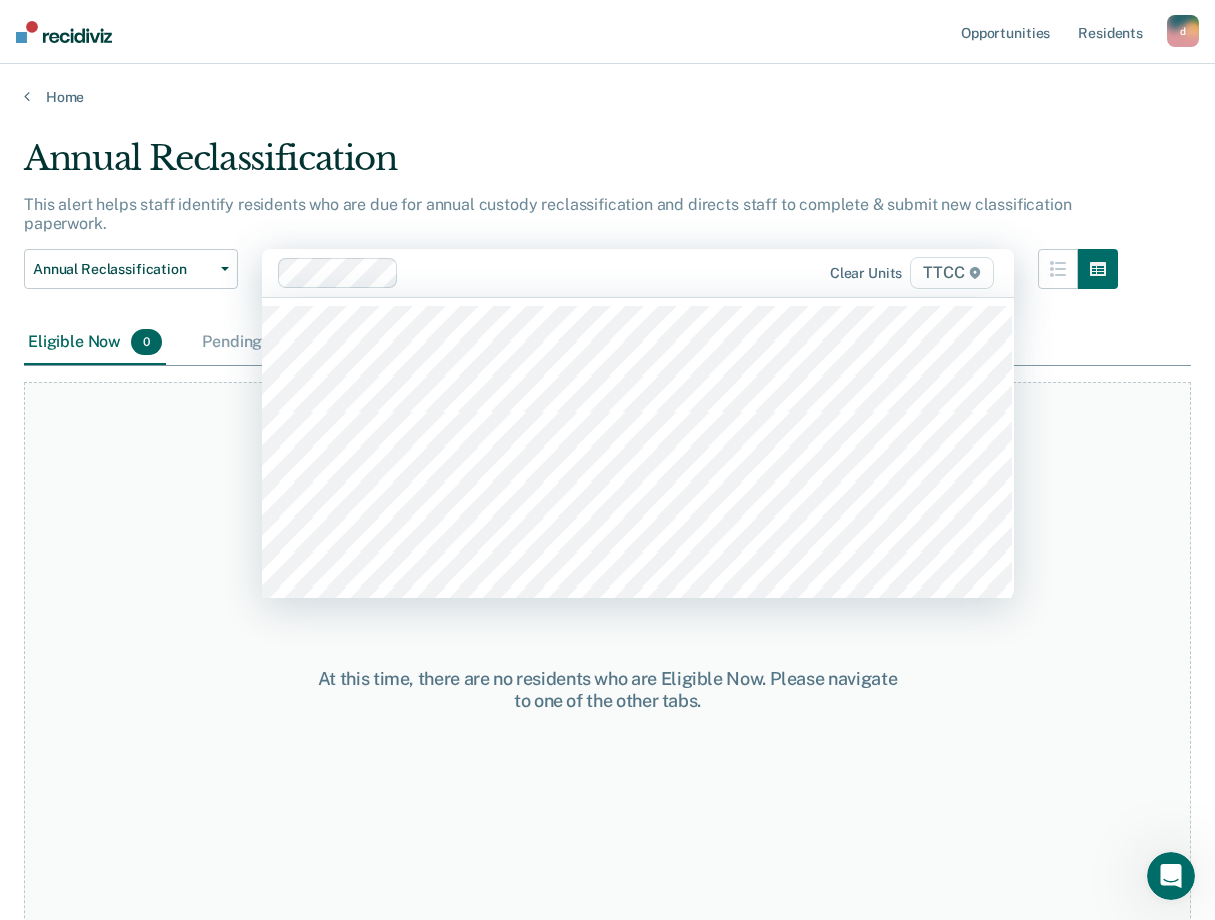 click at bounding box center [593, 272] 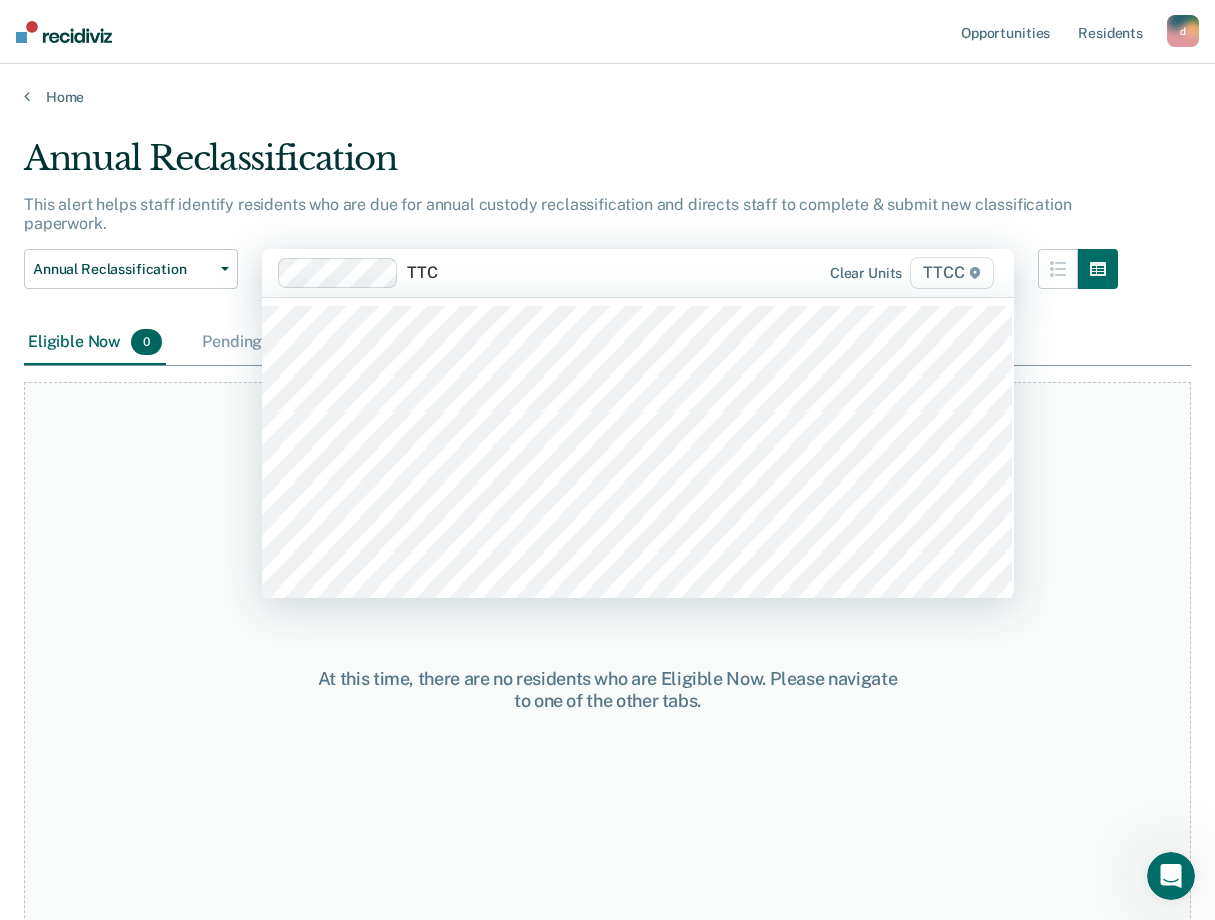 type on "TTCC" 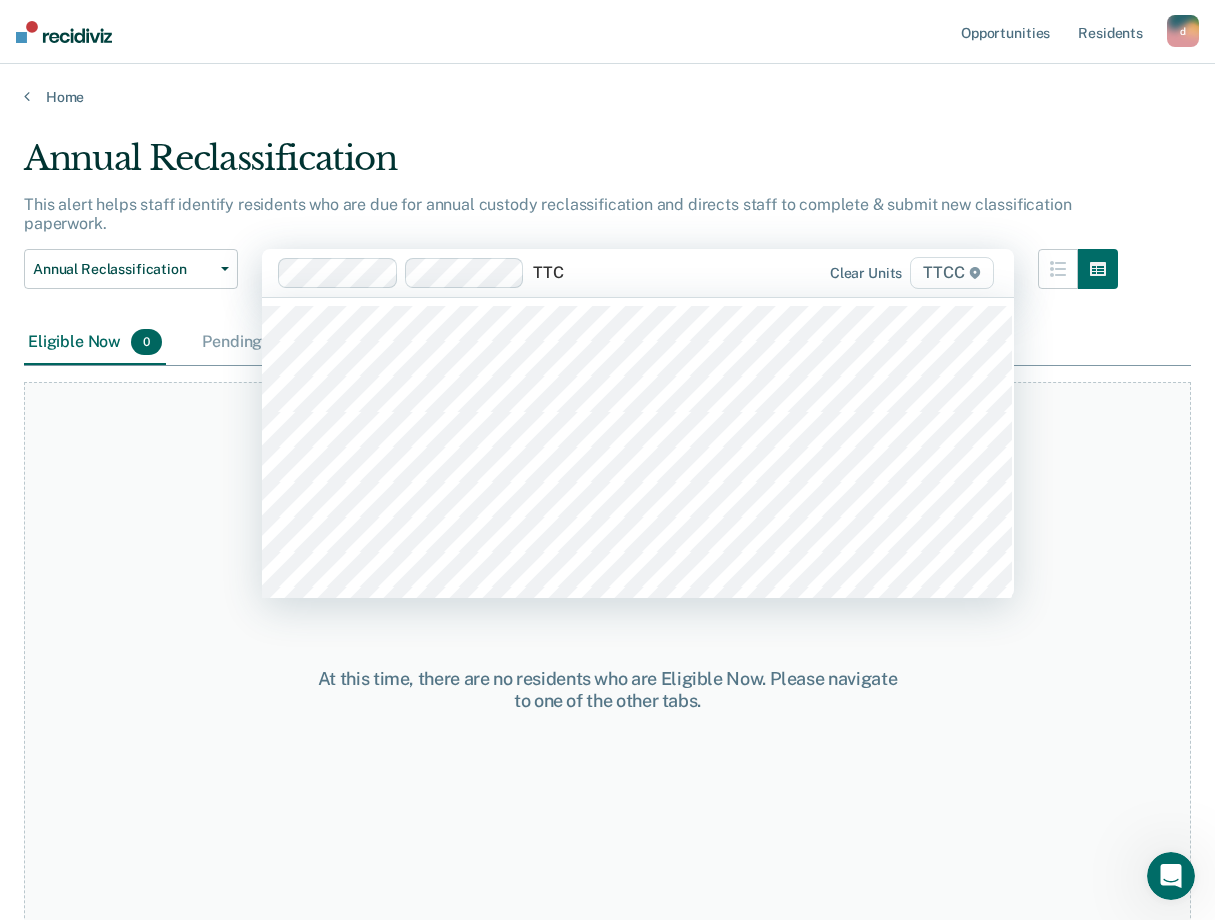 type on "TTCC" 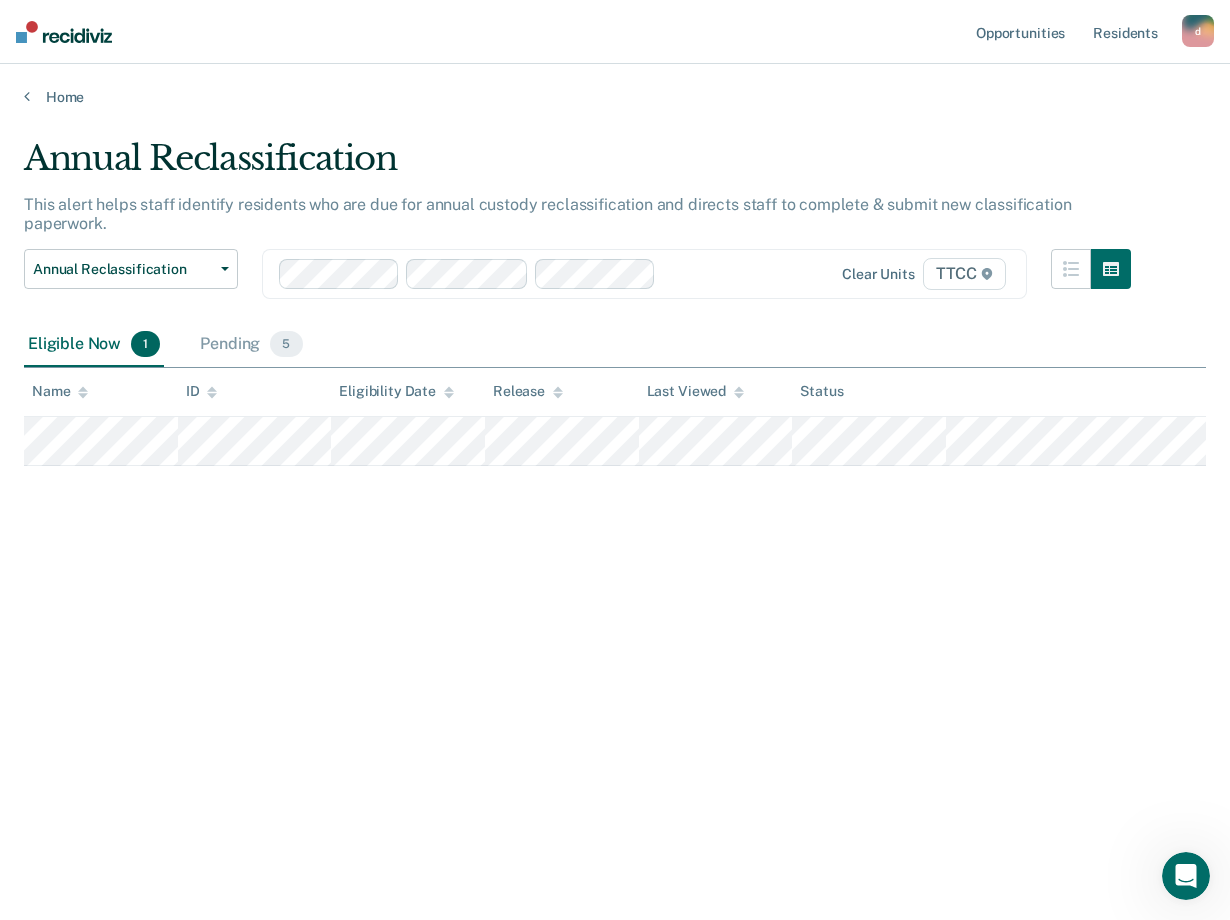 click at bounding box center [726, 273] 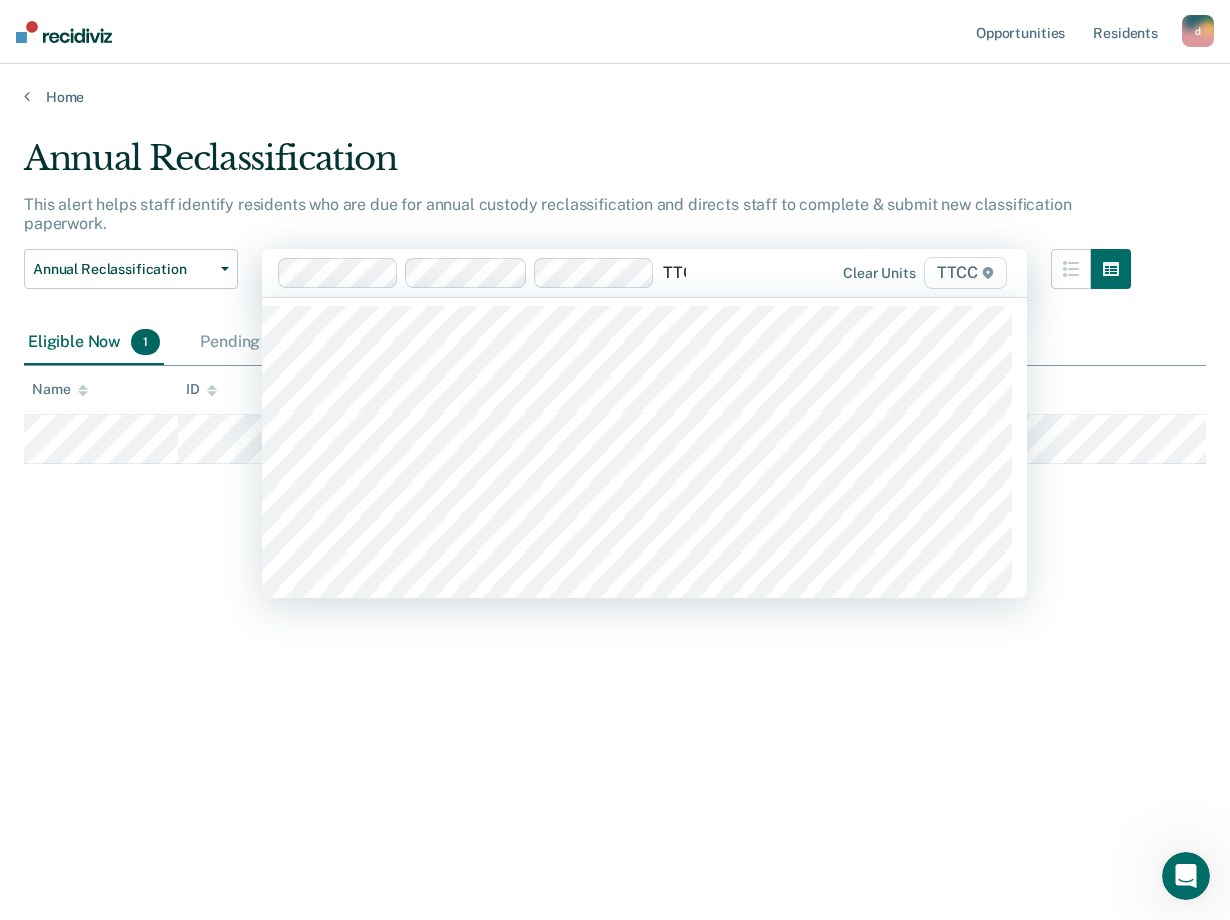 type on "TTCC" 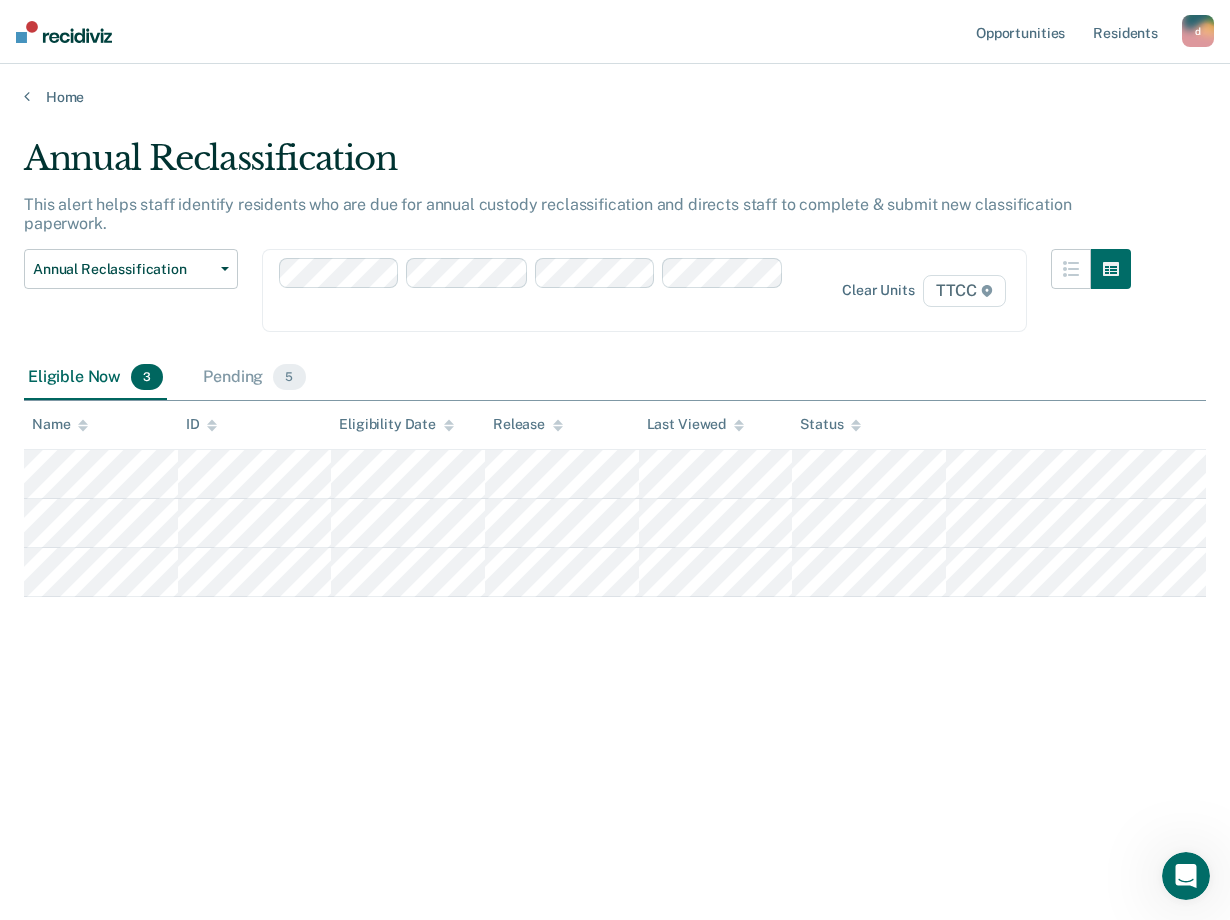 click on "Clear   units TTCC" at bounding box center (644, 290) 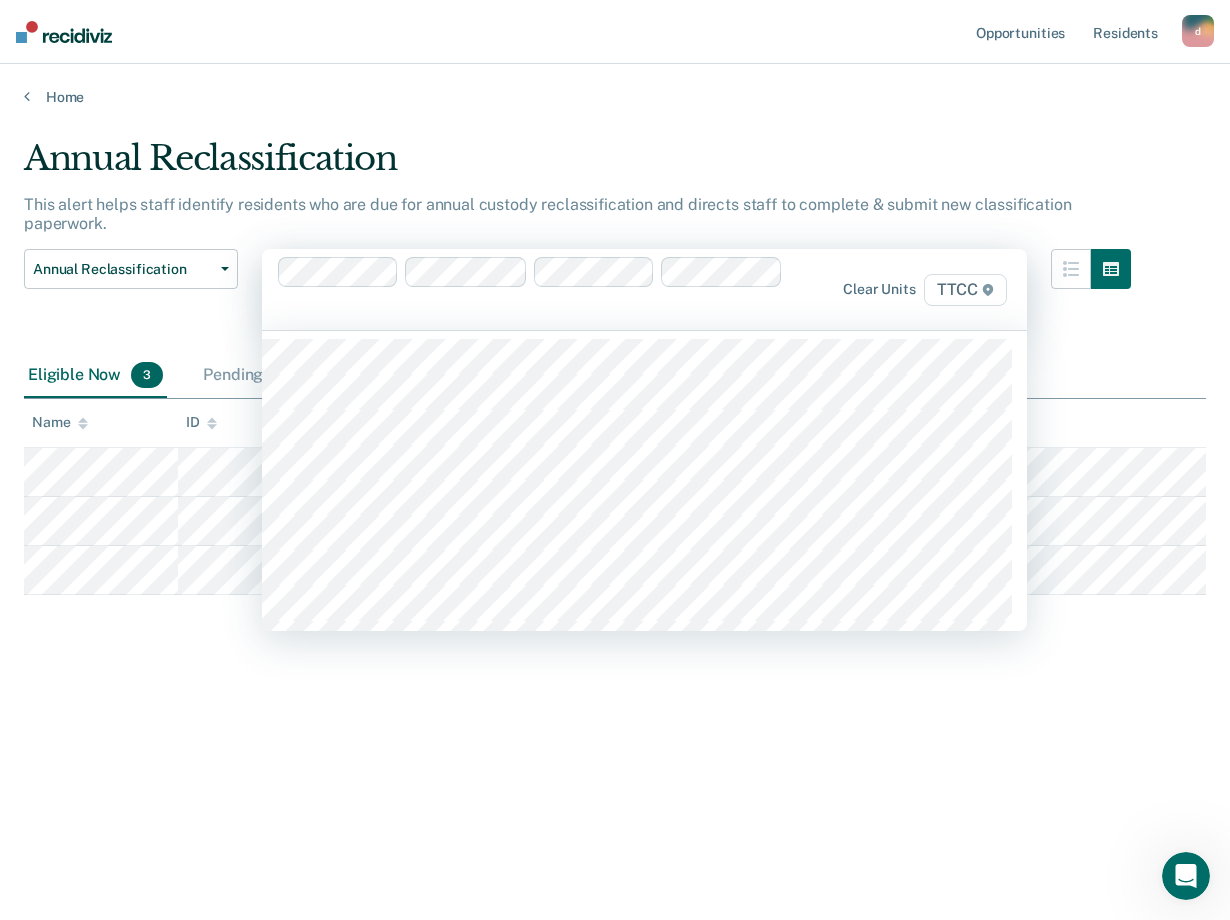click at bounding box center [534, 308] 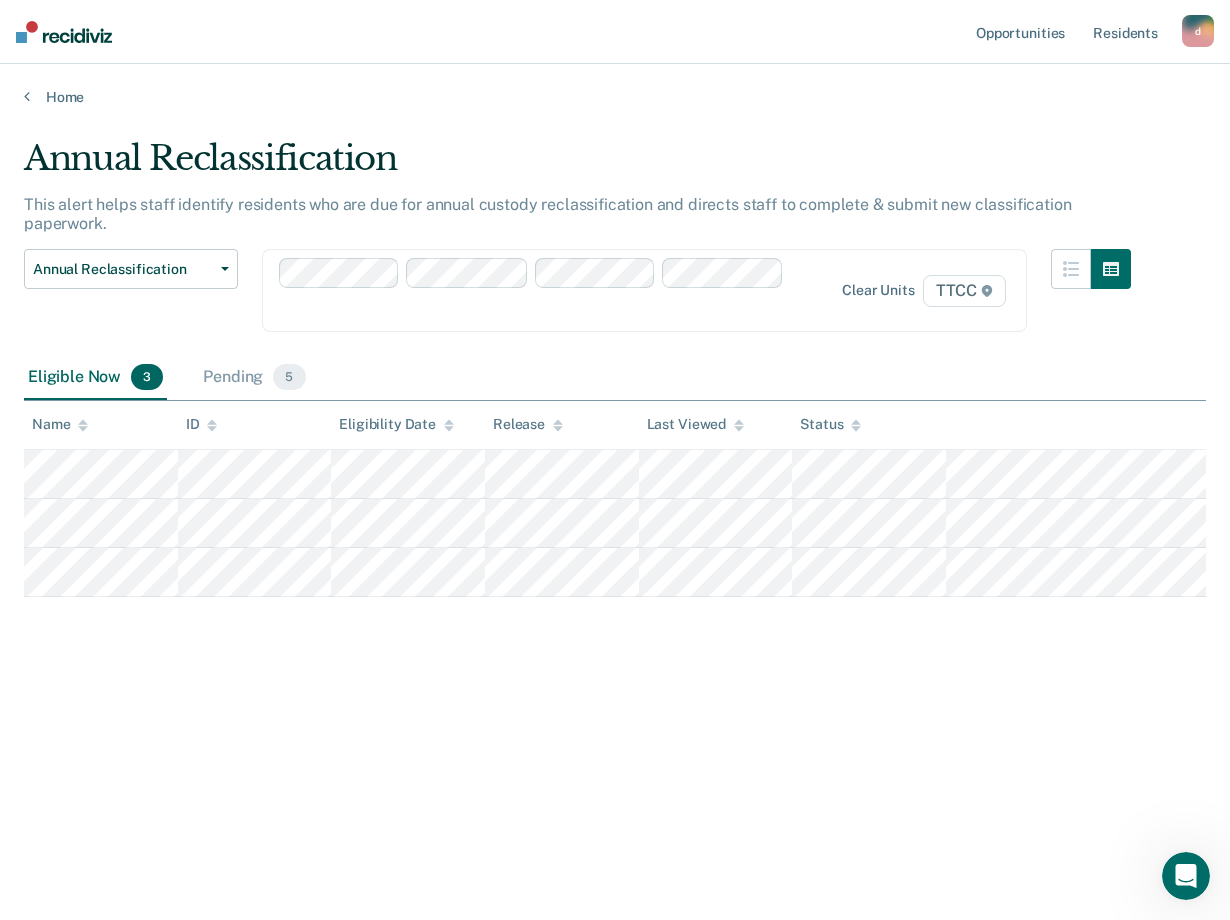 click at bounding box center (535, 309) 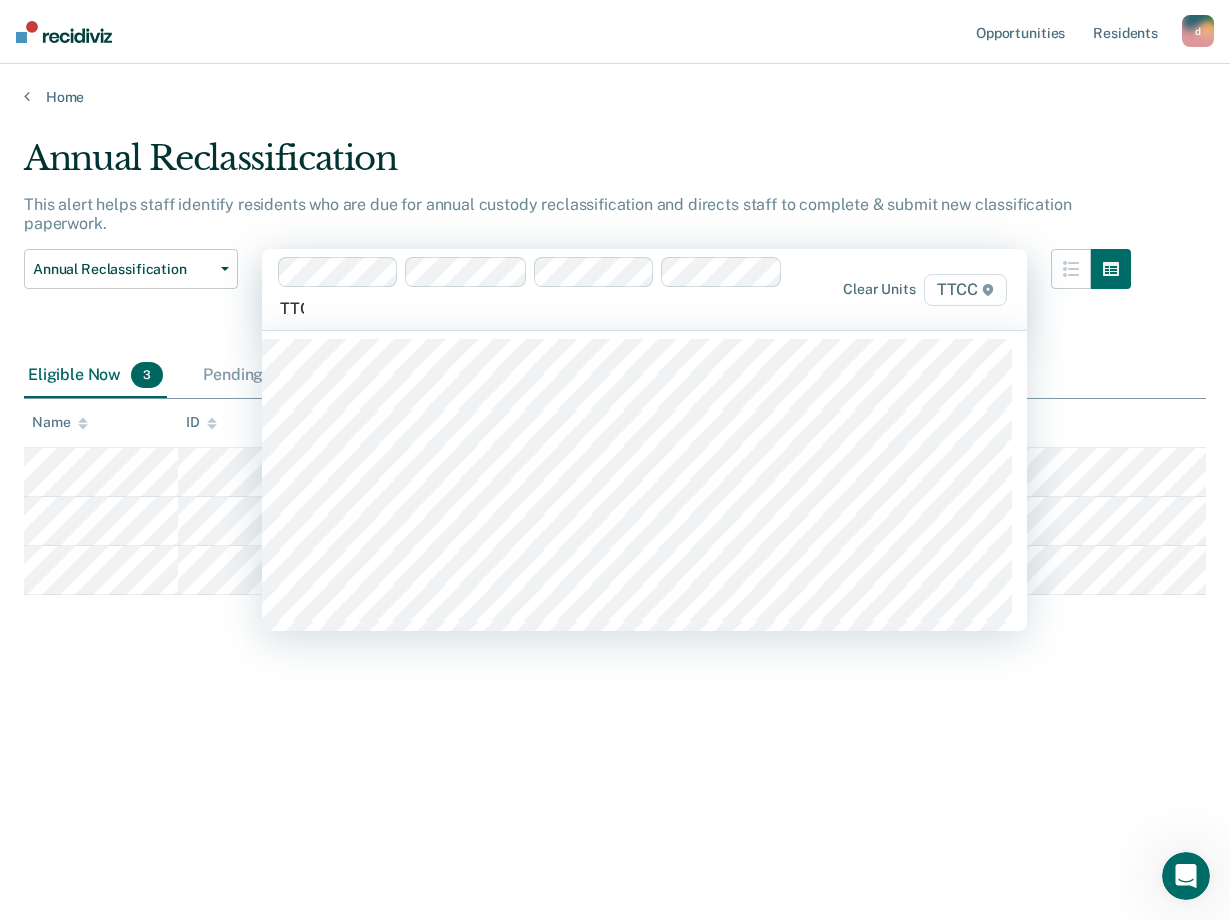 type on "TTCC" 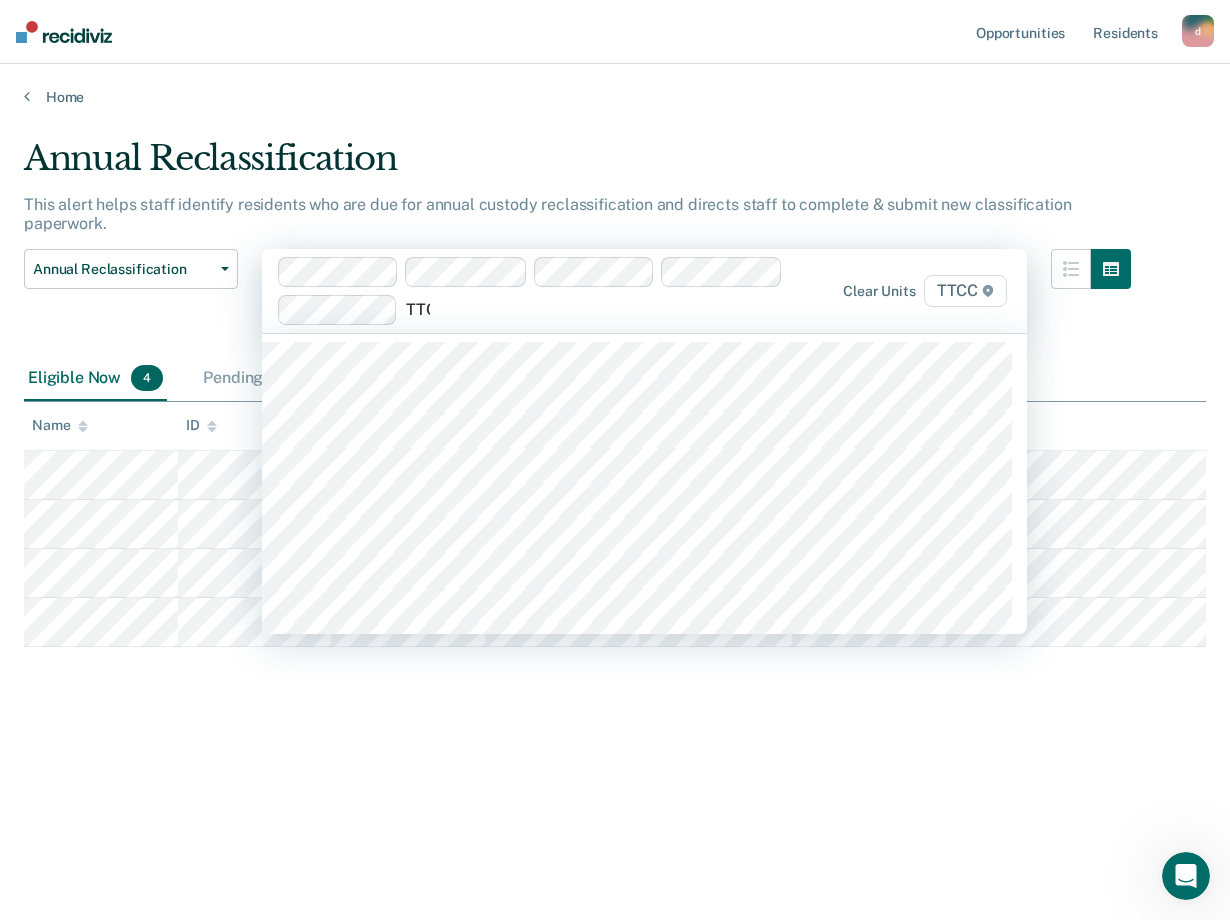 type on "TTCC" 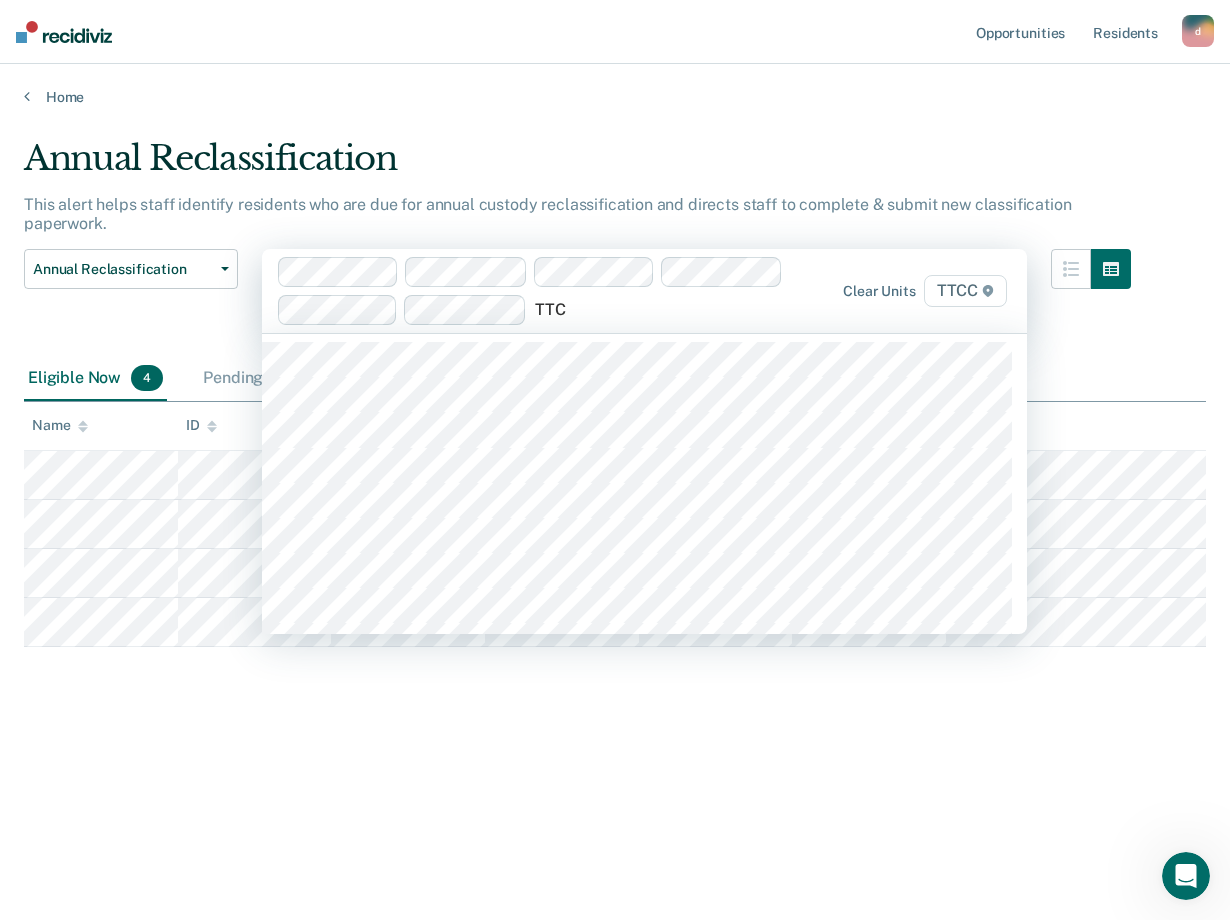 type on "TTCC" 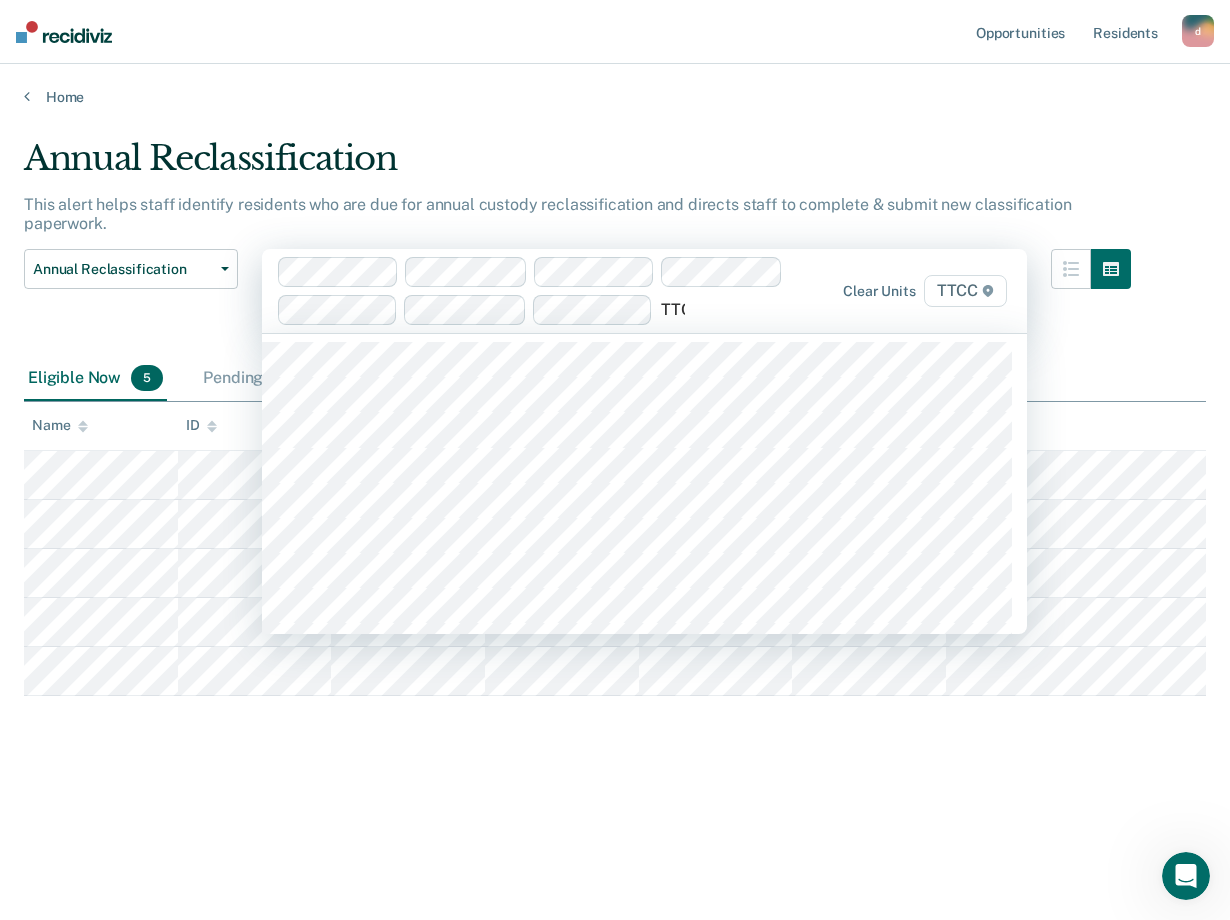 type on "TTCC" 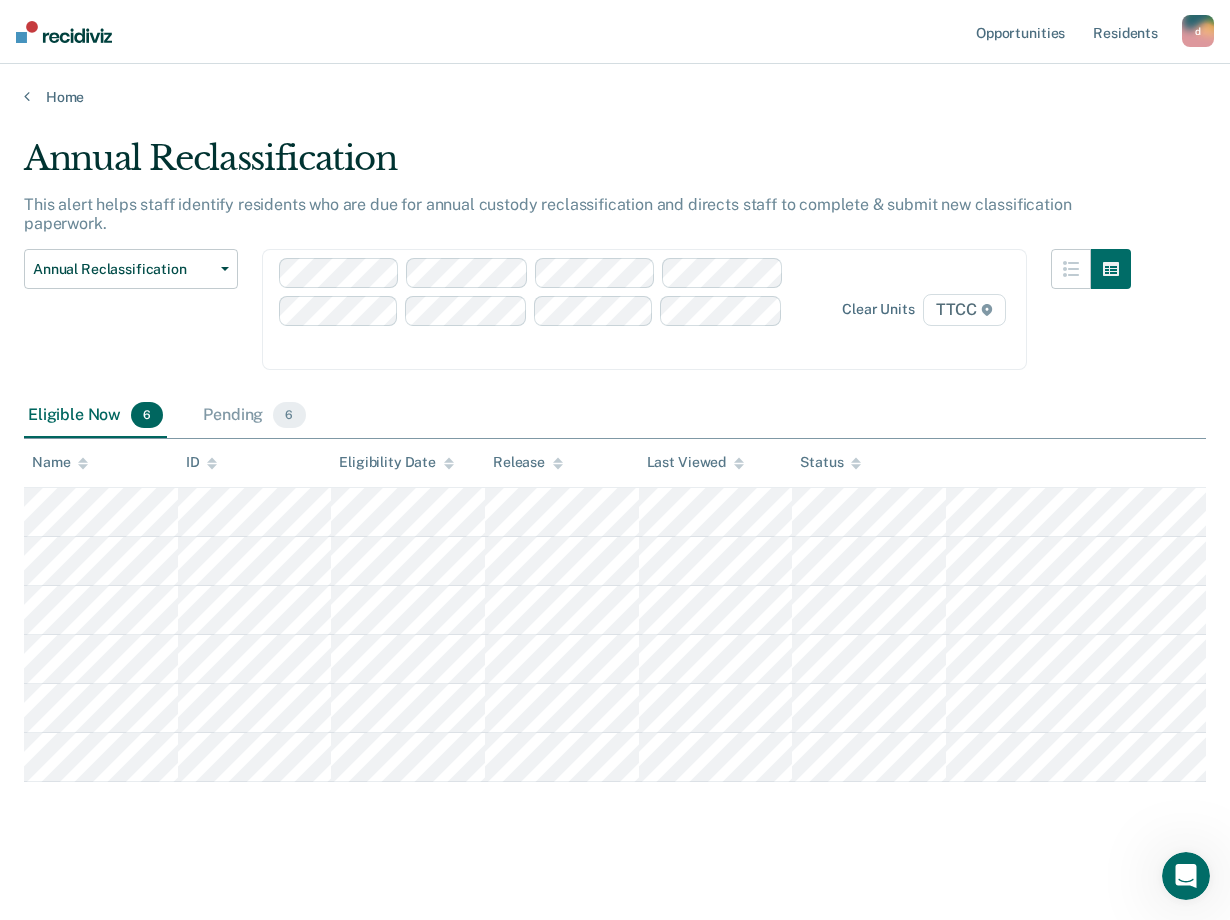 click at bounding box center (535, 347) 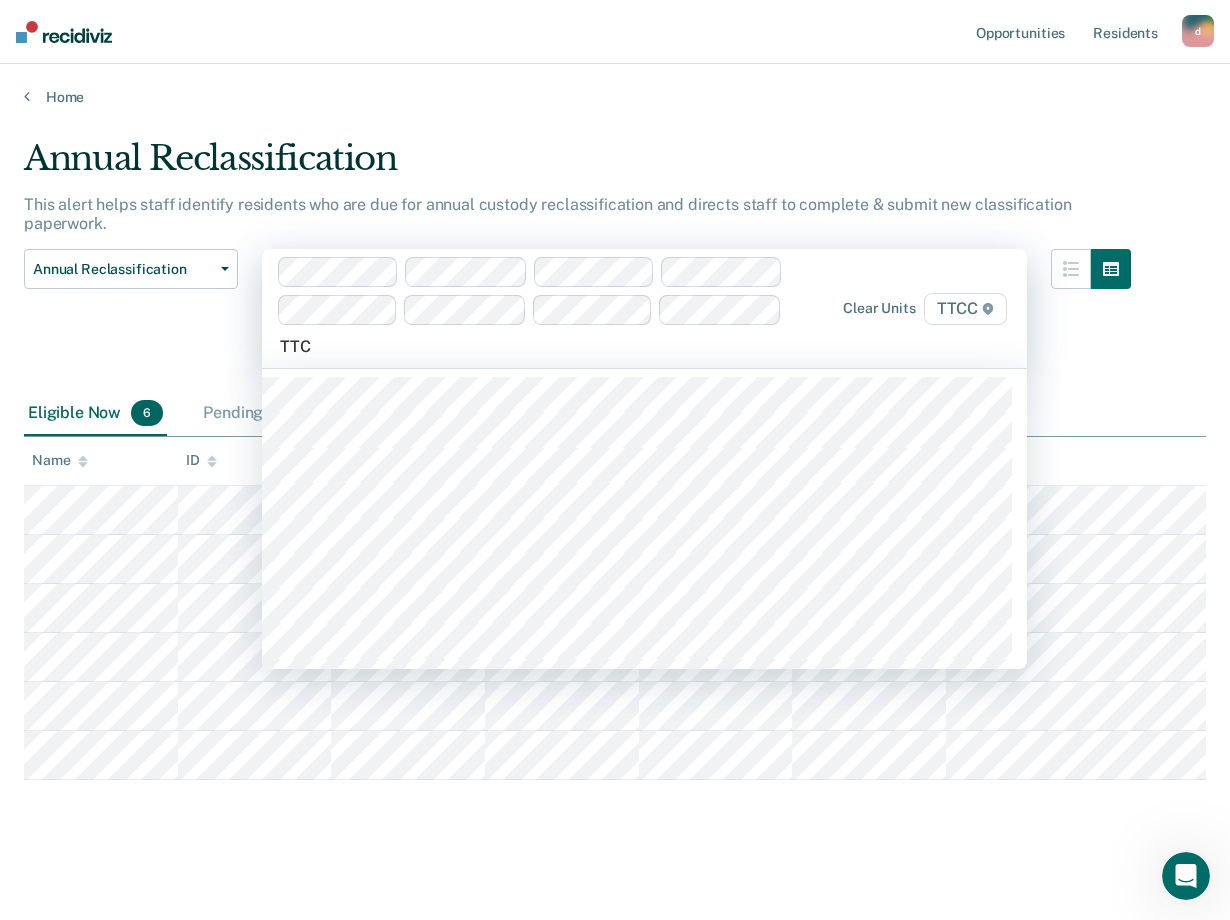 type on "TTCC" 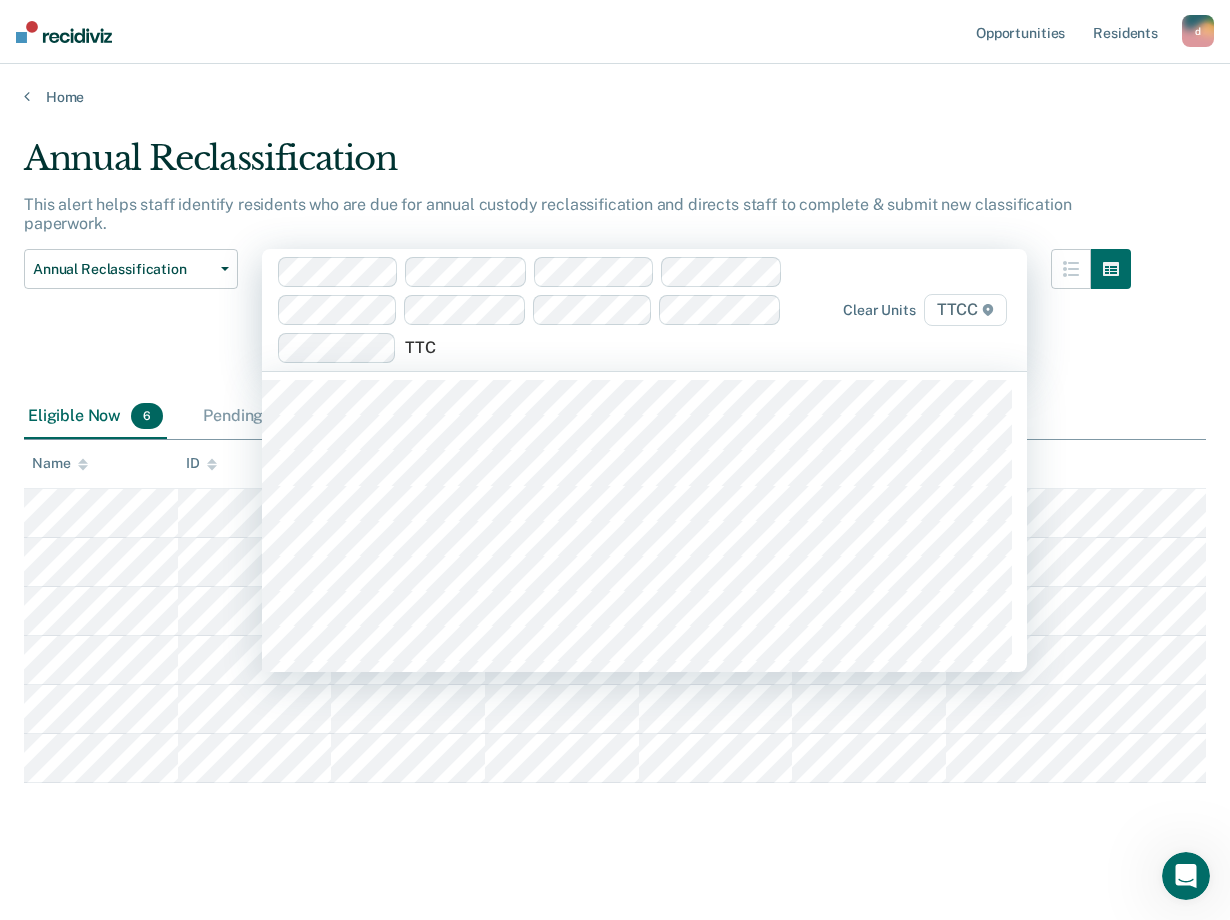 type on "TTCC" 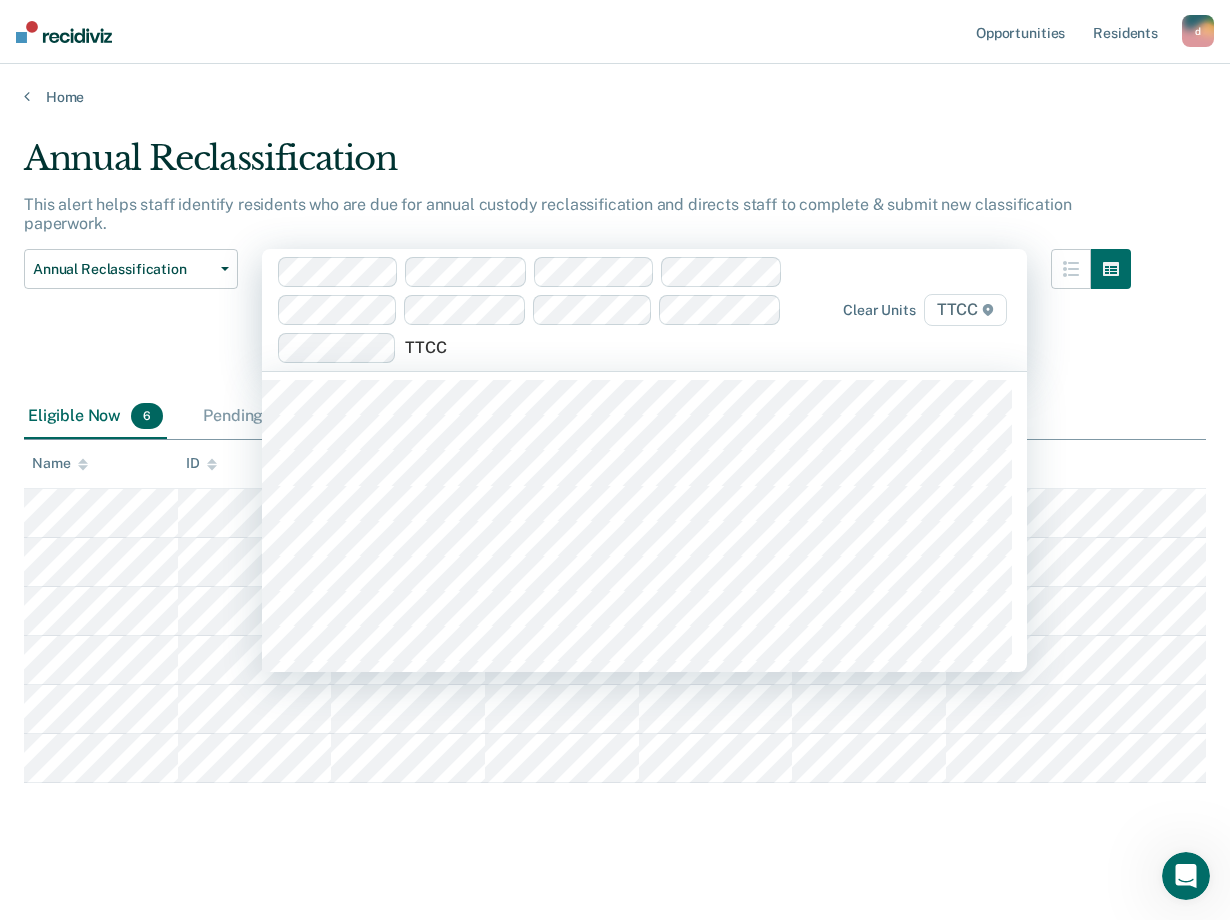 type 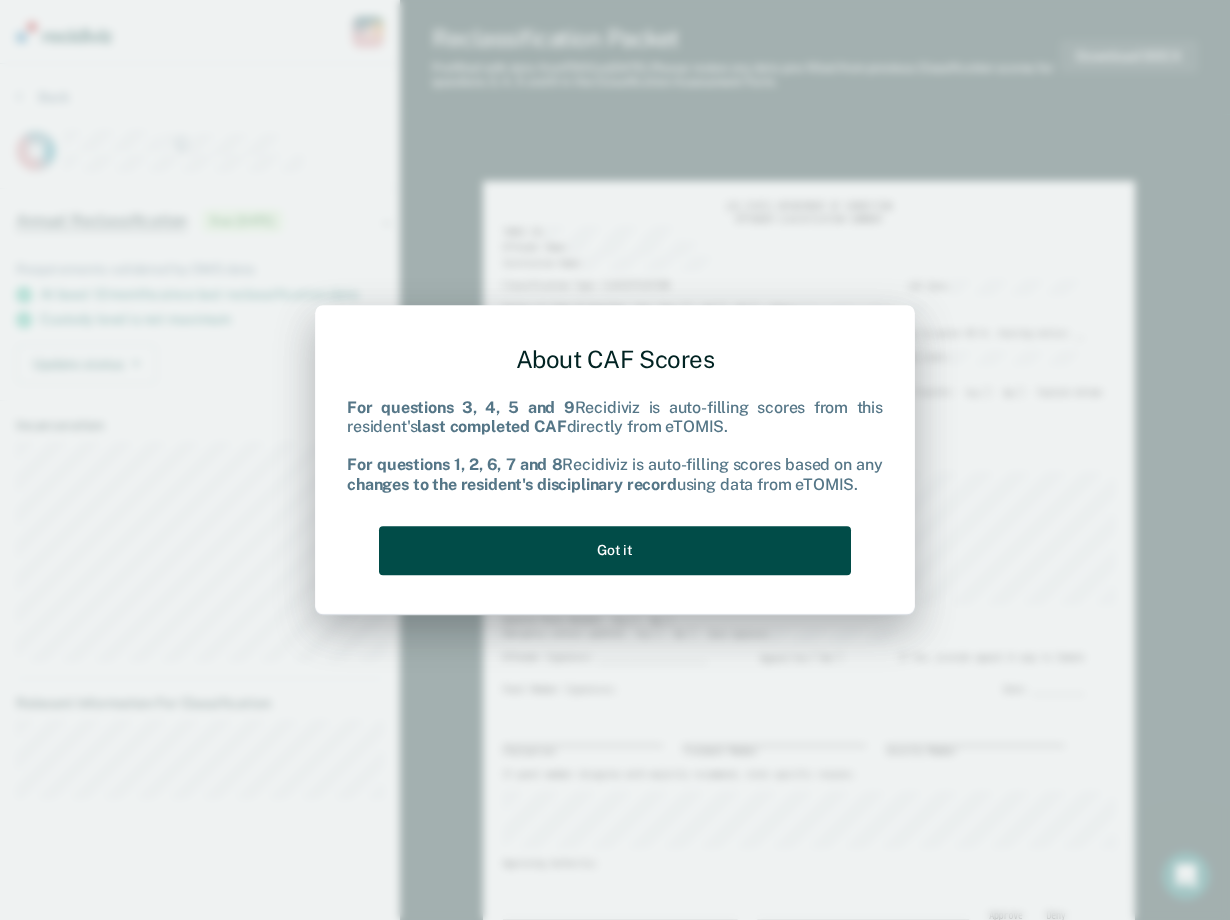 click on "Got it" at bounding box center (615, 550) 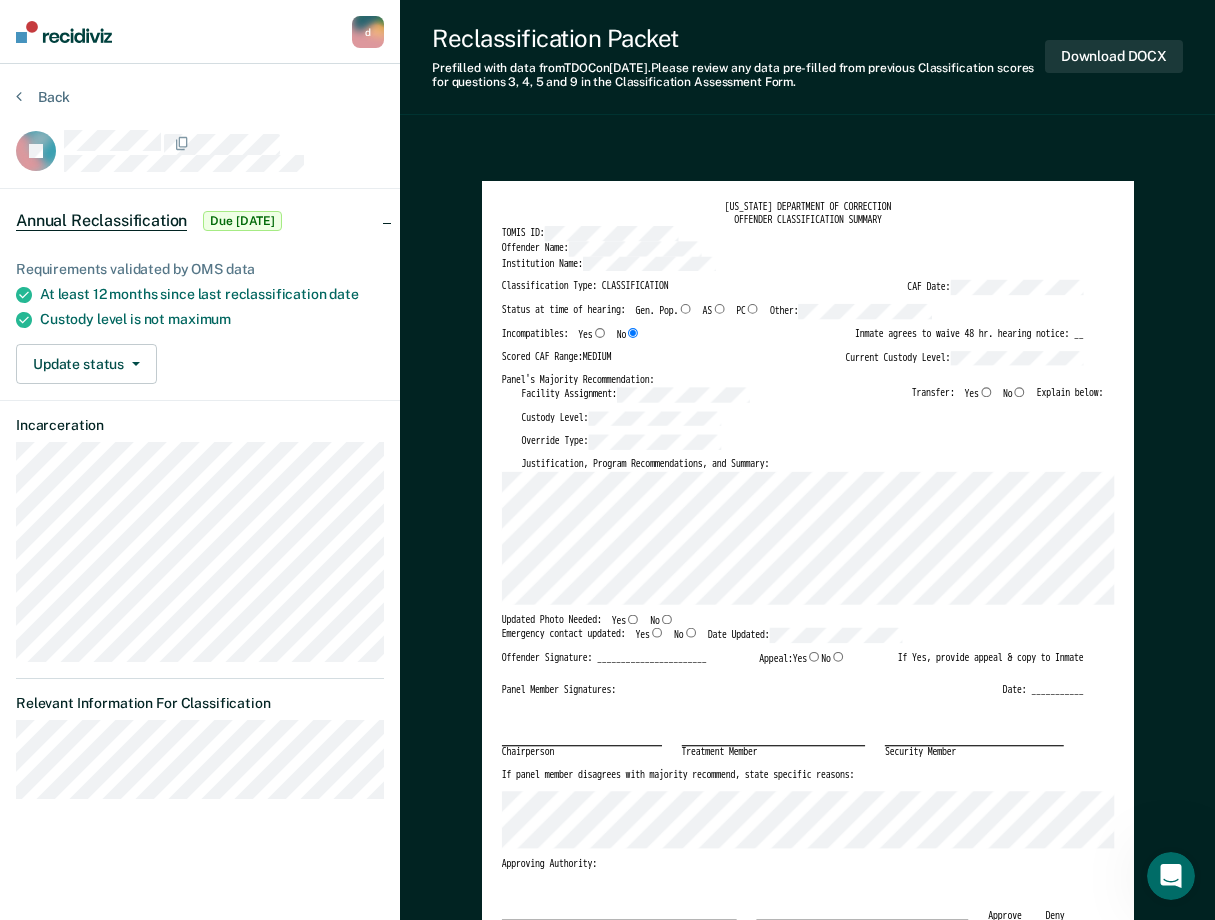 click on "Reclassification Packet Prefilled with data from  TDOC  on  07-02-2025 .  Please review any data pre-filled from previous Classification scores for questions 3, 4, 5 and 9 in the Classification Assessment Form. Download DOCX TENNESSEE DEPARTMENT OF CORRECTION OFFENDER CLASSIFICATION SUMMARY TOMIS ID:  Offender Name:  Institution Name:  Classification Type: CLASSIFICATION CAF Date:  Status at time of hearing: Gen. Pop. AS PC Other:   Incompatibles: Yes No Inmate agrees to waive 48 hr. hearing notice: __ Scored CAF Range: MEDIUM Current Custody Level:  Panel's Majority Recommendation: Facility Assignment: Transfer: Yes No Explain below: Custody Level:  Override Type:  Justification, Program Recommendations, and Summary: Updated Photo Needed: Yes No Emergency contact updated: Yes No Date Updated:  Offender Signature: _______________________ Appeal: Yes No If Yes, provide appeal & copy to Inmate Panel Member Signatures: Date: ___________ Chairperson Treatment Member Security Member Approving Authority: Signature" at bounding box center [807, 1890] 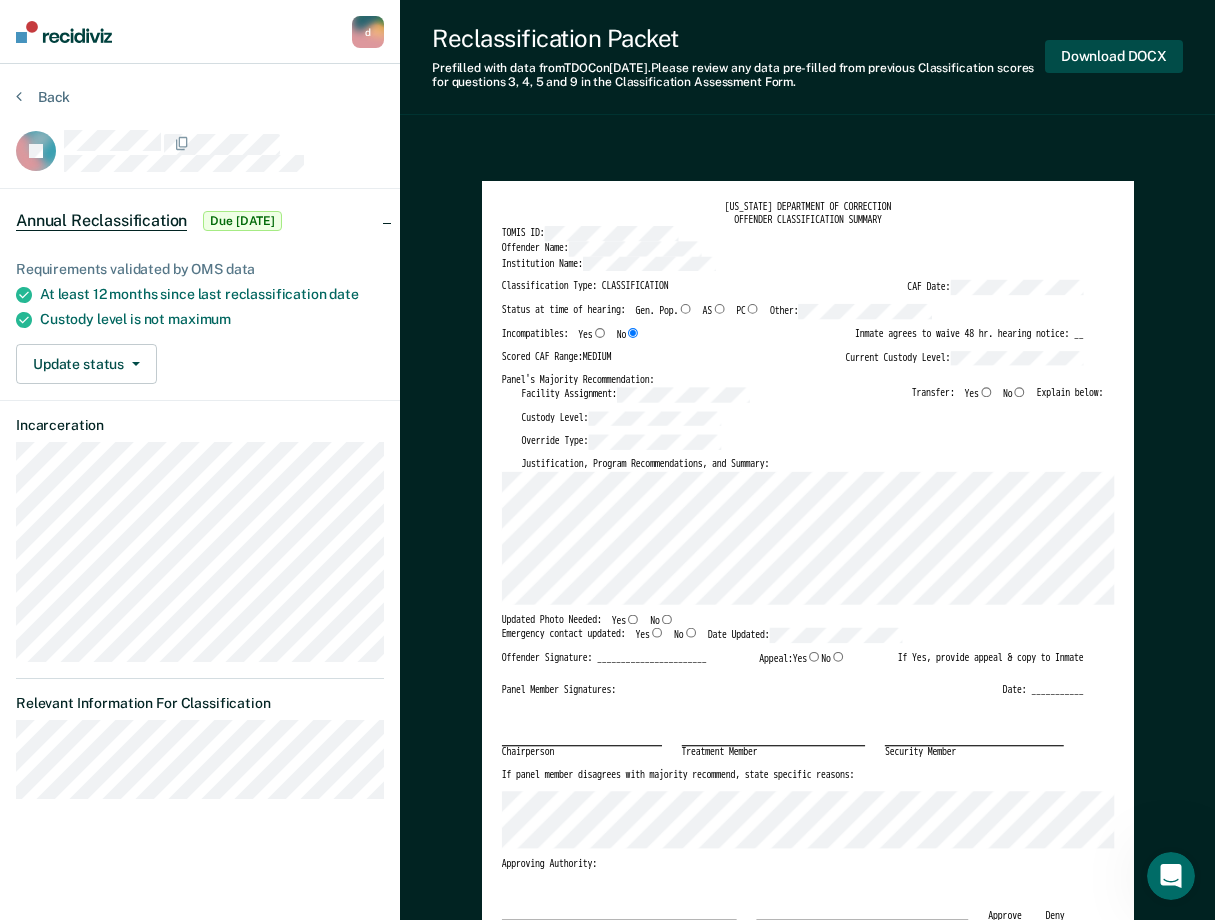 click on "Download DOCX" at bounding box center (1114, 56) 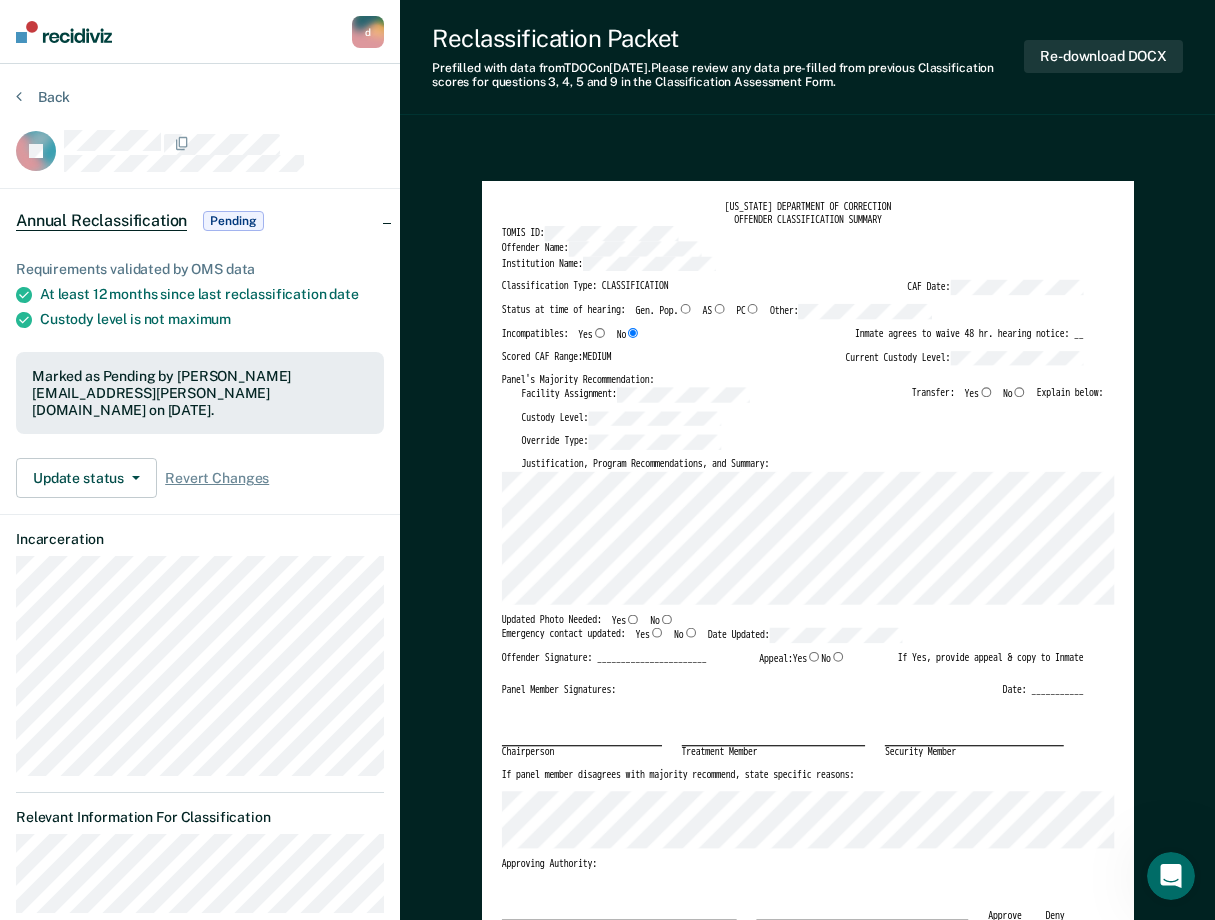 click on "TENNESSEE DEPARTMENT OF CORRECTION OFFENDER CLASSIFICATION SUMMARY TOMIS ID:  Offender Name:  Institution Name:  Classification Type: CLASSIFICATION CAF Date:  Status at time of hearing: Gen. Pop. AS PC Other:   Incompatibles: Yes No Inmate agrees to waive 48 hr. hearing notice: __ Scored CAF Range: MEDIUM Current Custody Level:  Panel's Majority Recommendation: Facility Assignment: Transfer: Yes No Explain below: Custody Level:  Override Type:  Justification, Program Recommendations, and Summary: Updated Photo Needed: Yes No Emergency contact updated: Yes No Date Updated:  Offender Signature: _______________________ Appeal: Yes No If Yes, provide appeal & copy to Inmate Panel Member Signatures: Date: ___________ Chairperson Treatment Member Security Member If panel member disagrees with majority recommend, state specific reasons: Approving Authority: Signature Date Approve ___ Deny ___ If denied, reasons include: TENNESSEE DEPARTMENT OF CORRECTION  CLASSIFICATION CUSTODY ASSESSMENT  INSTITUTION:   Name: None" at bounding box center [807, 2013] 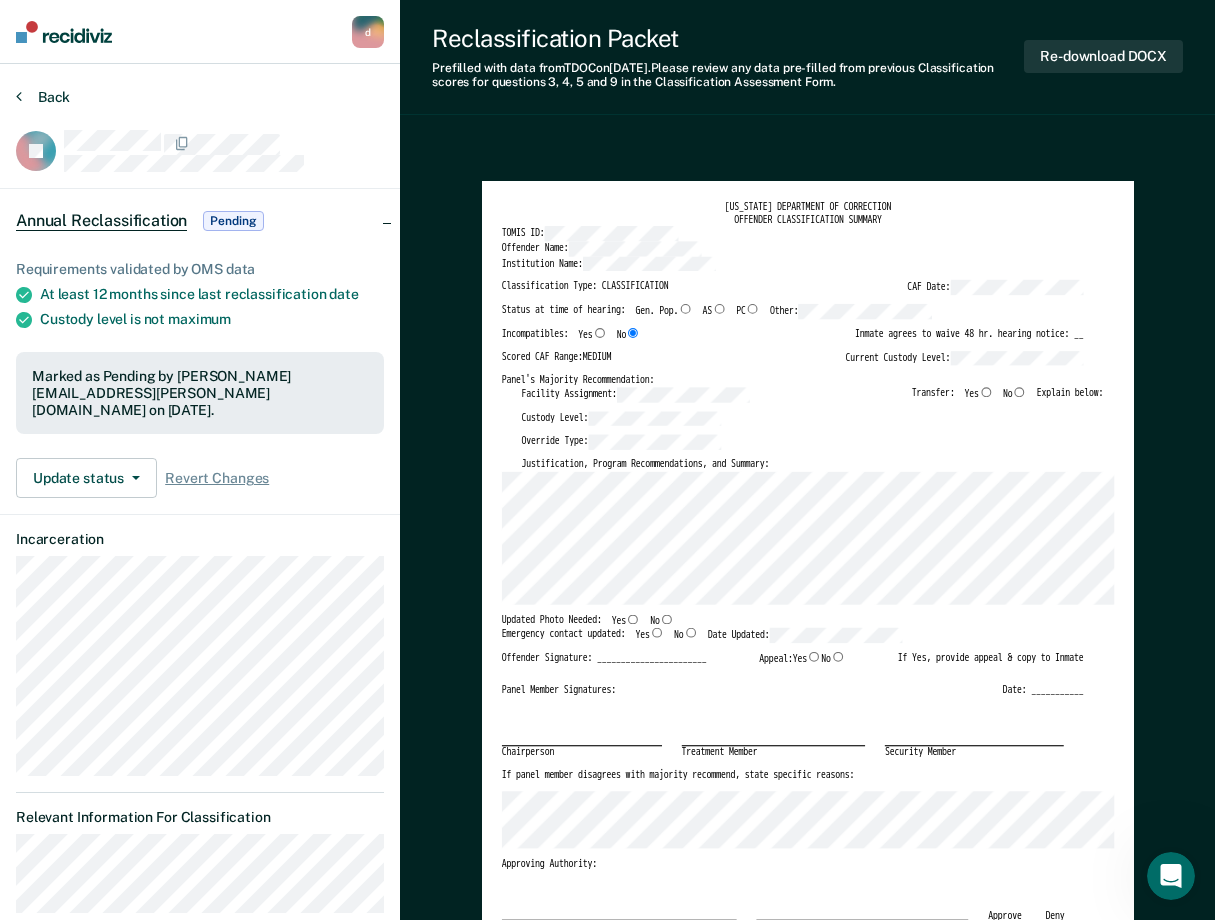 click on "Back" at bounding box center [43, 97] 